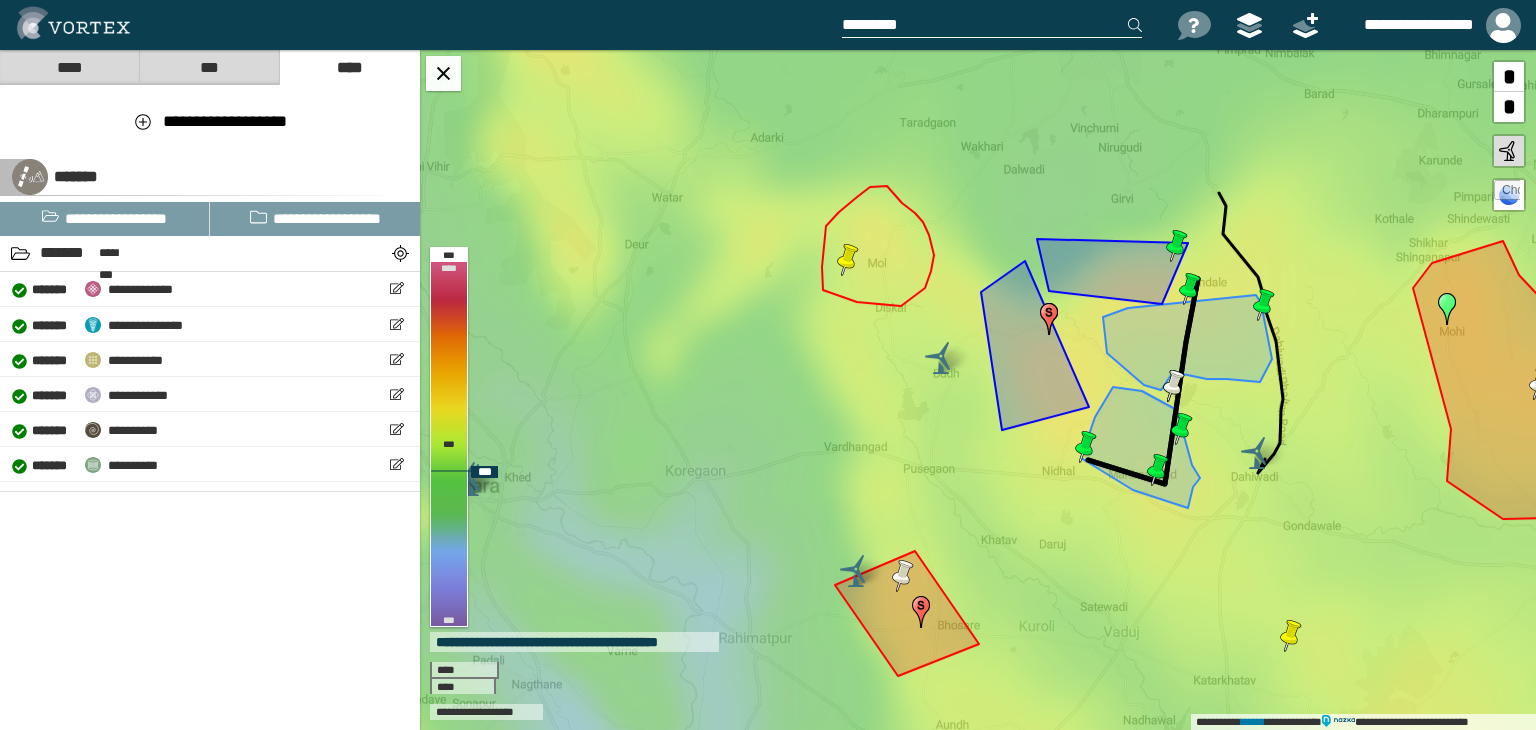 scroll, scrollTop: 0, scrollLeft: 0, axis: both 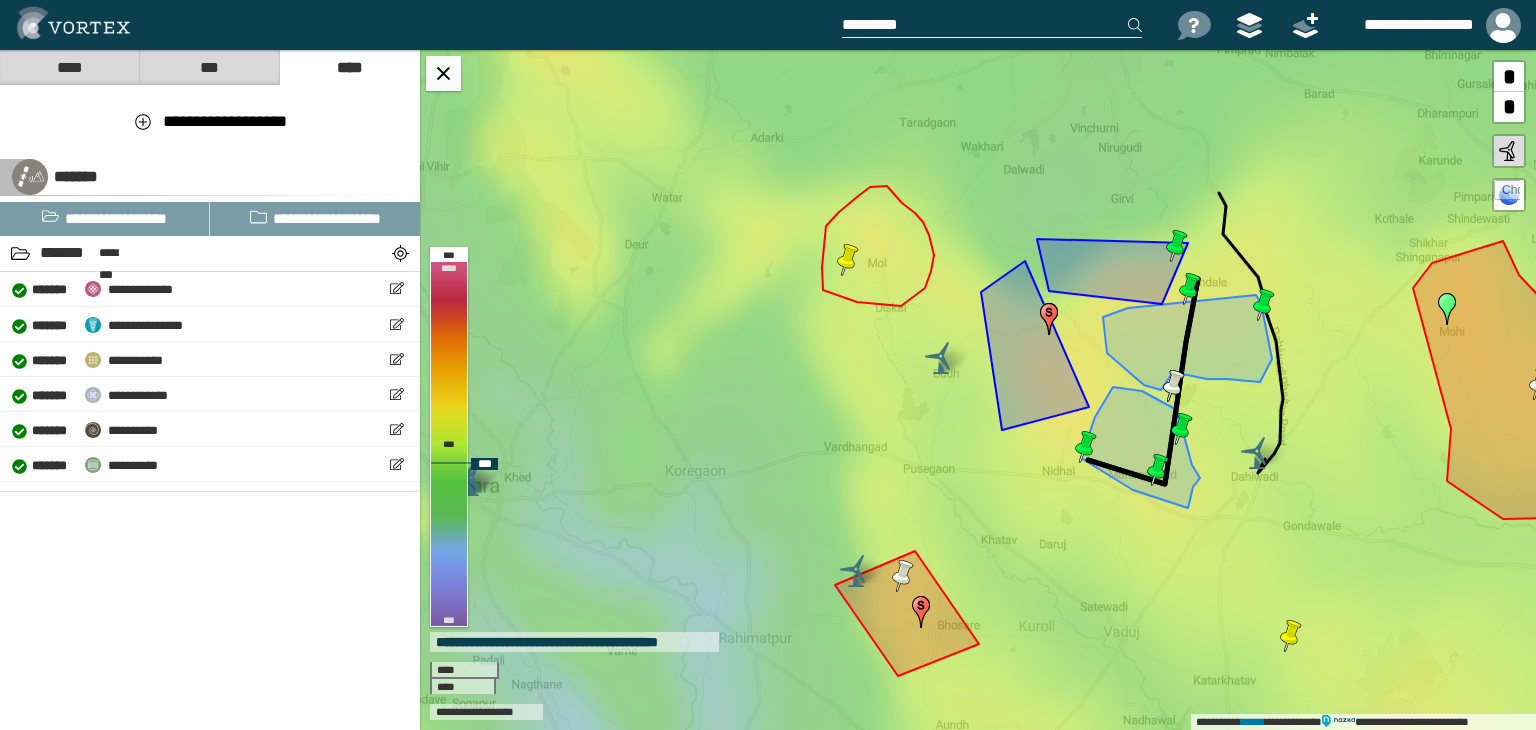 click at bounding box center (1507, 193) 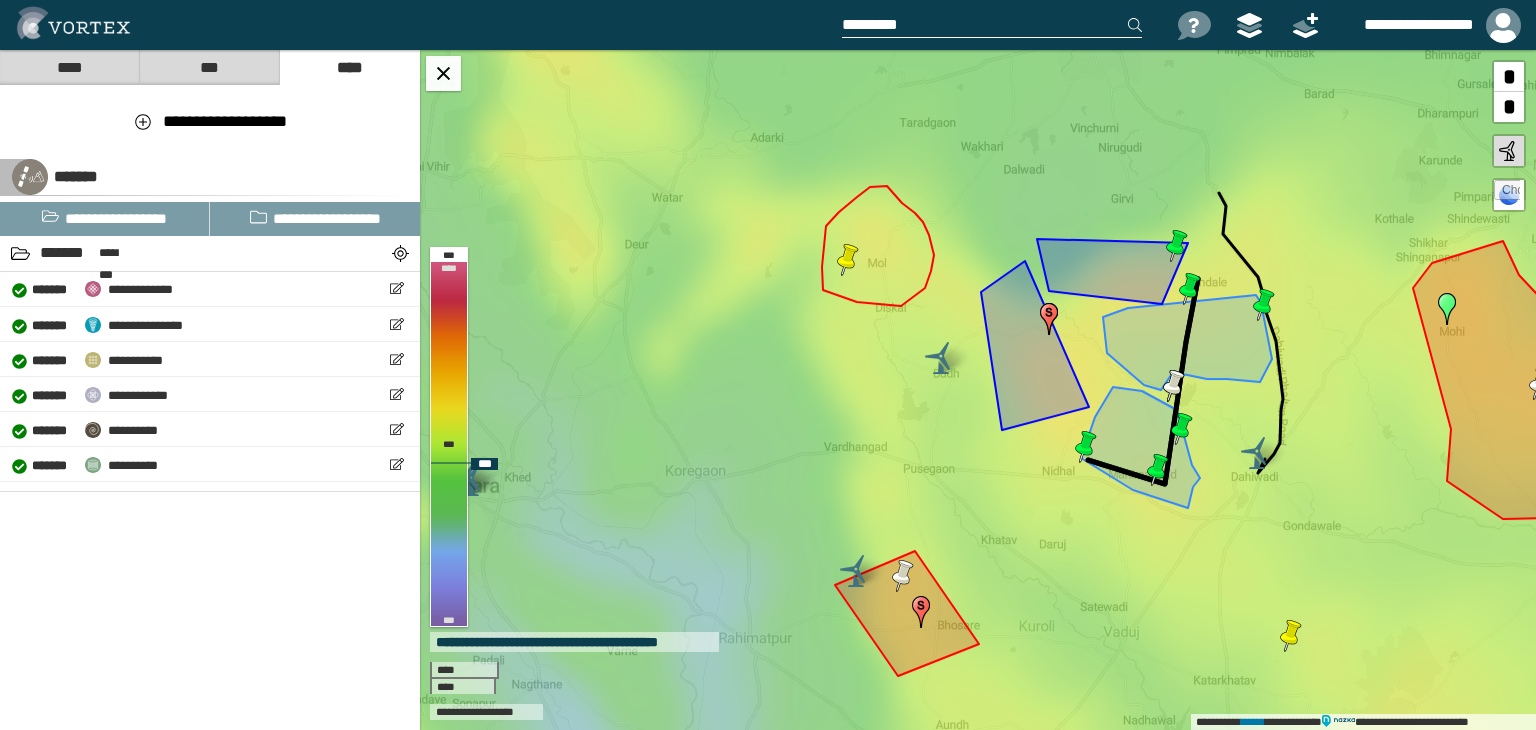 type on "**********" 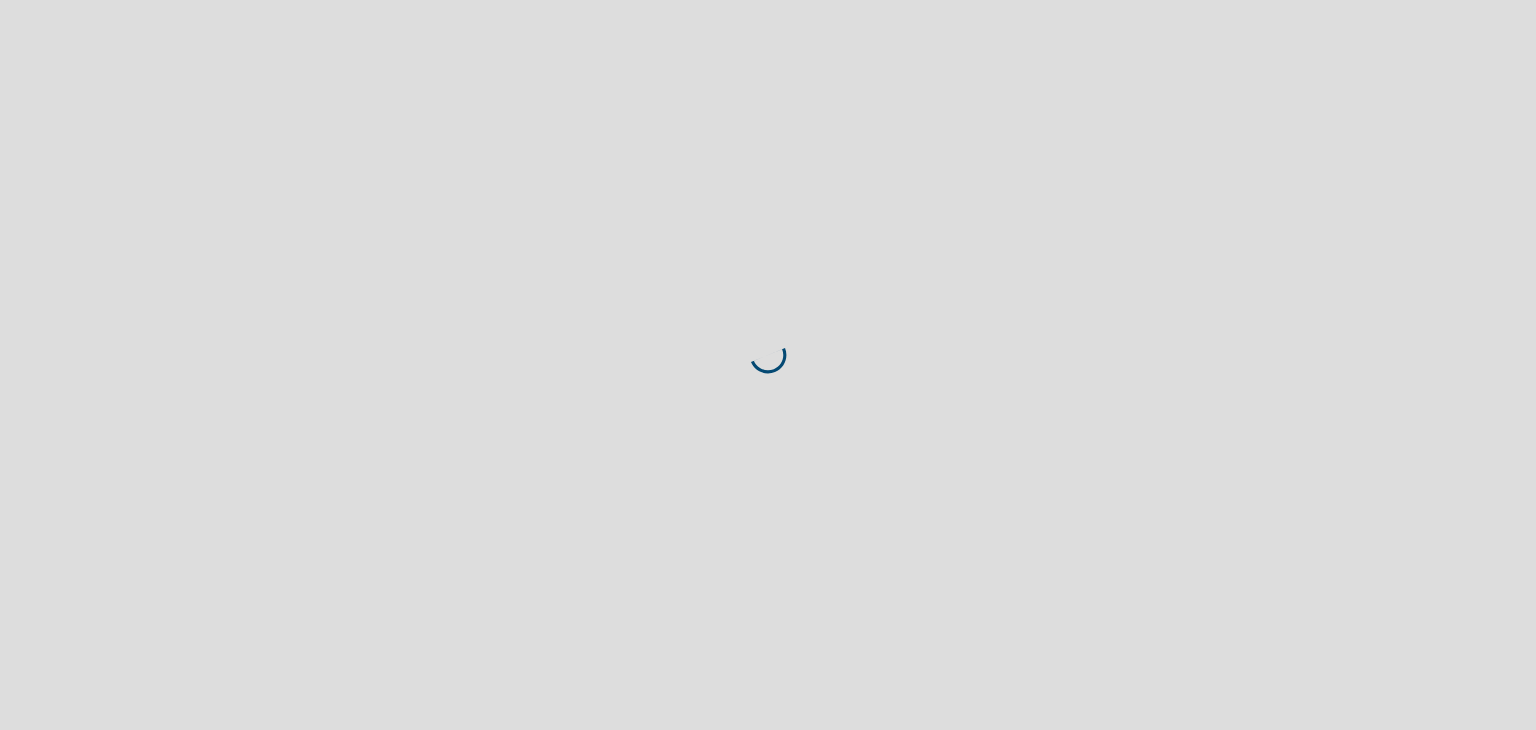 scroll, scrollTop: 0, scrollLeft: 0, axis: both 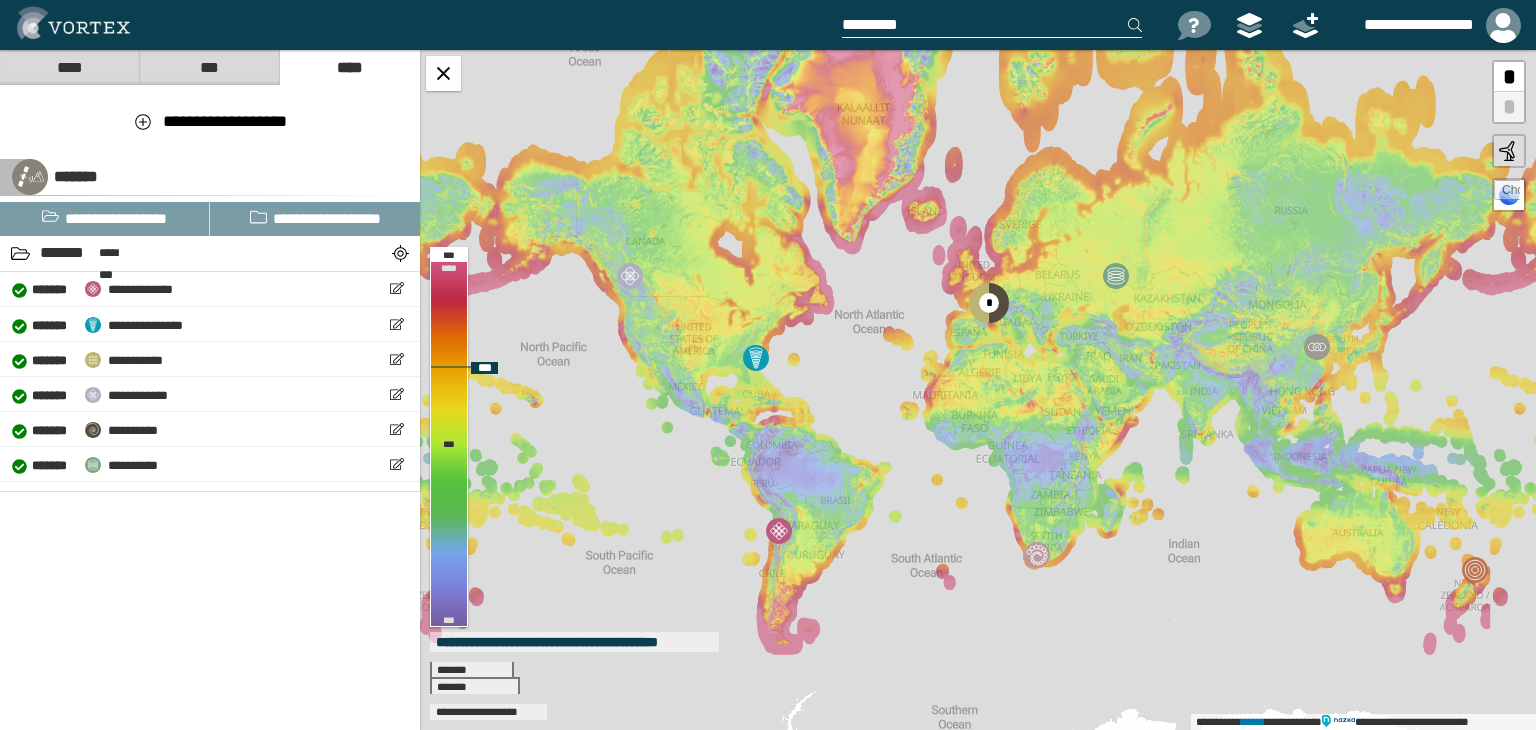 click at bounding box center (1507, 193) 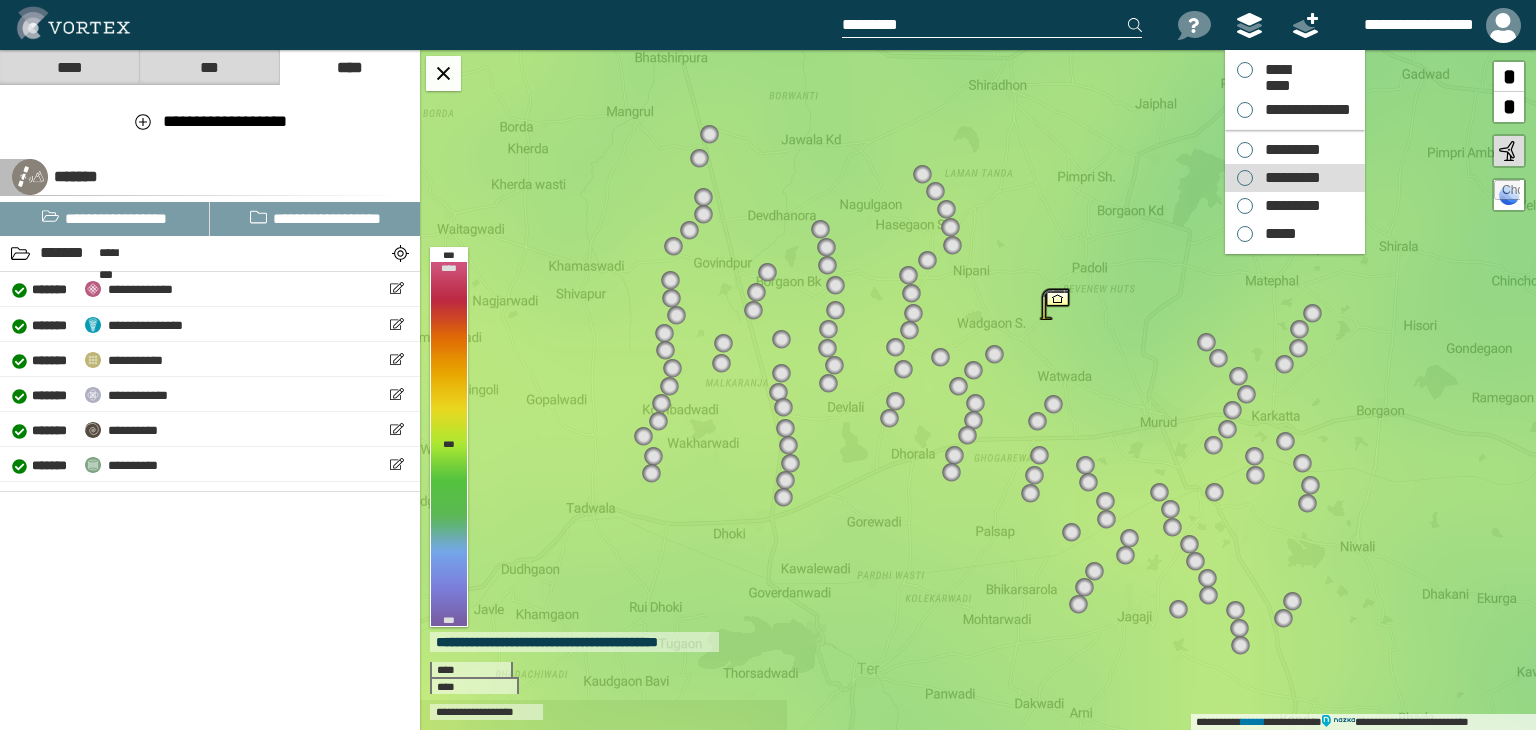 click on "*********" at bounding box center [1288, 178] 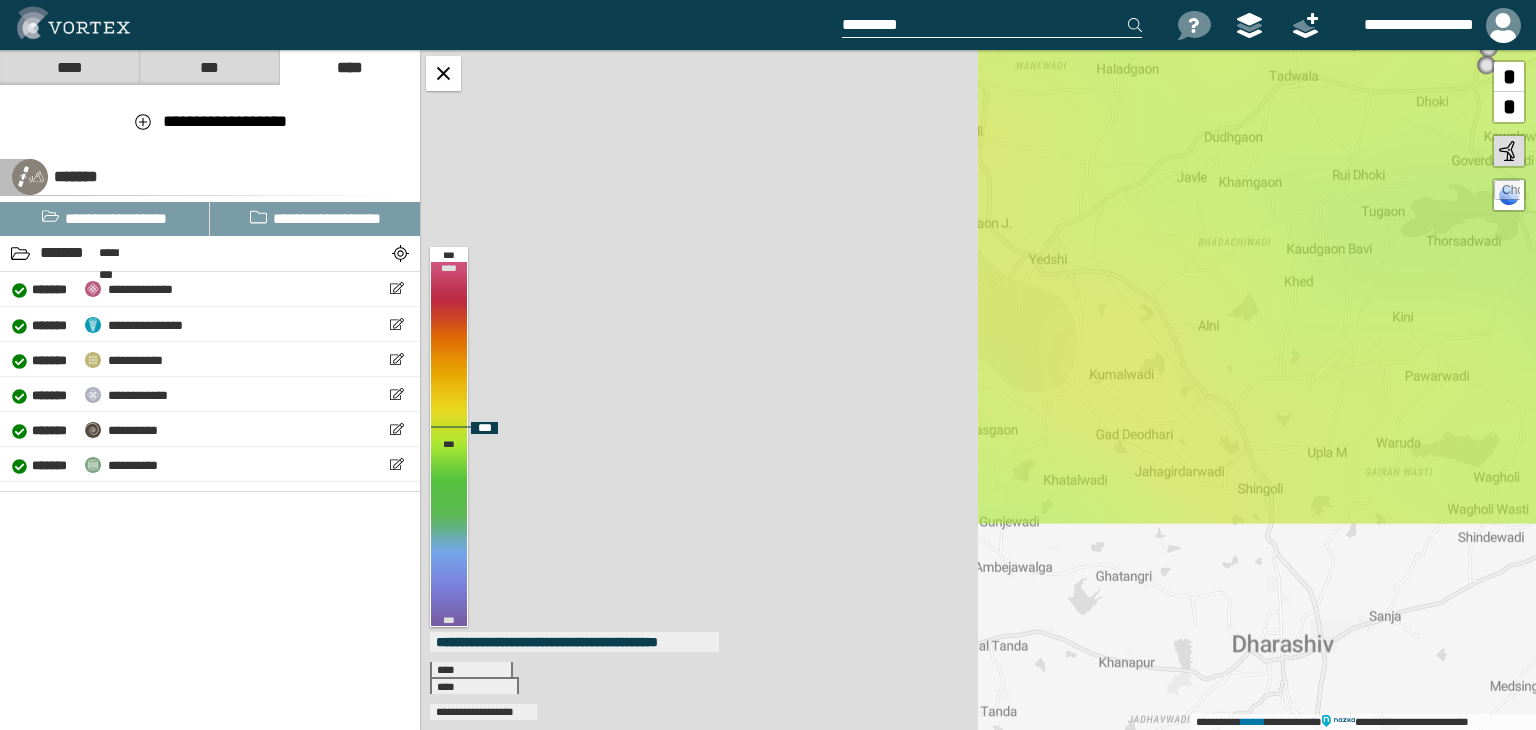 drag, startPoint x: 526, startPoint y: 605, endPoint x: 1082, endPoint y: 289, distance: 639.52484 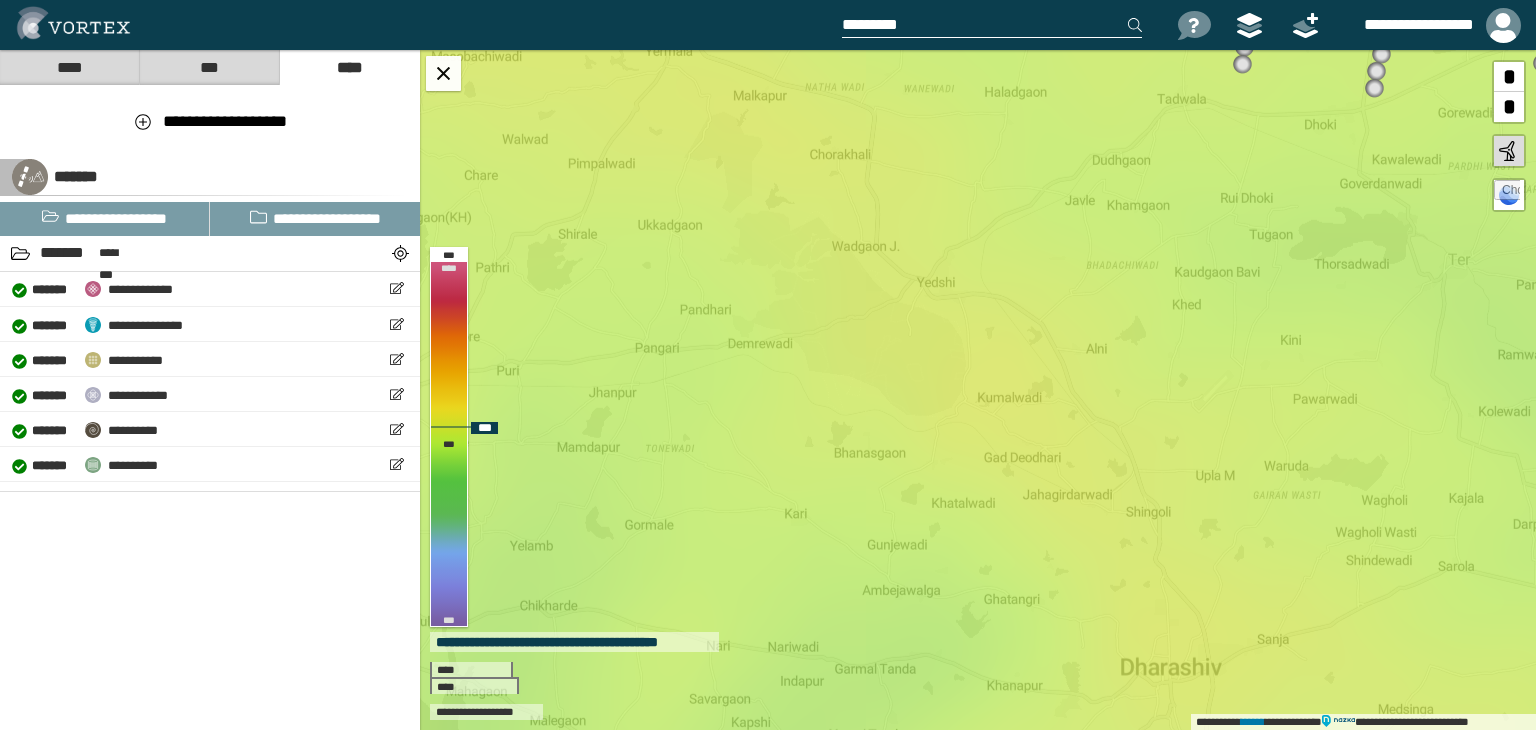 drag, startPoint x: 1164, startPoint y: 371, endPoint x: 1050, endPoint y: 395, distance: 116.498924 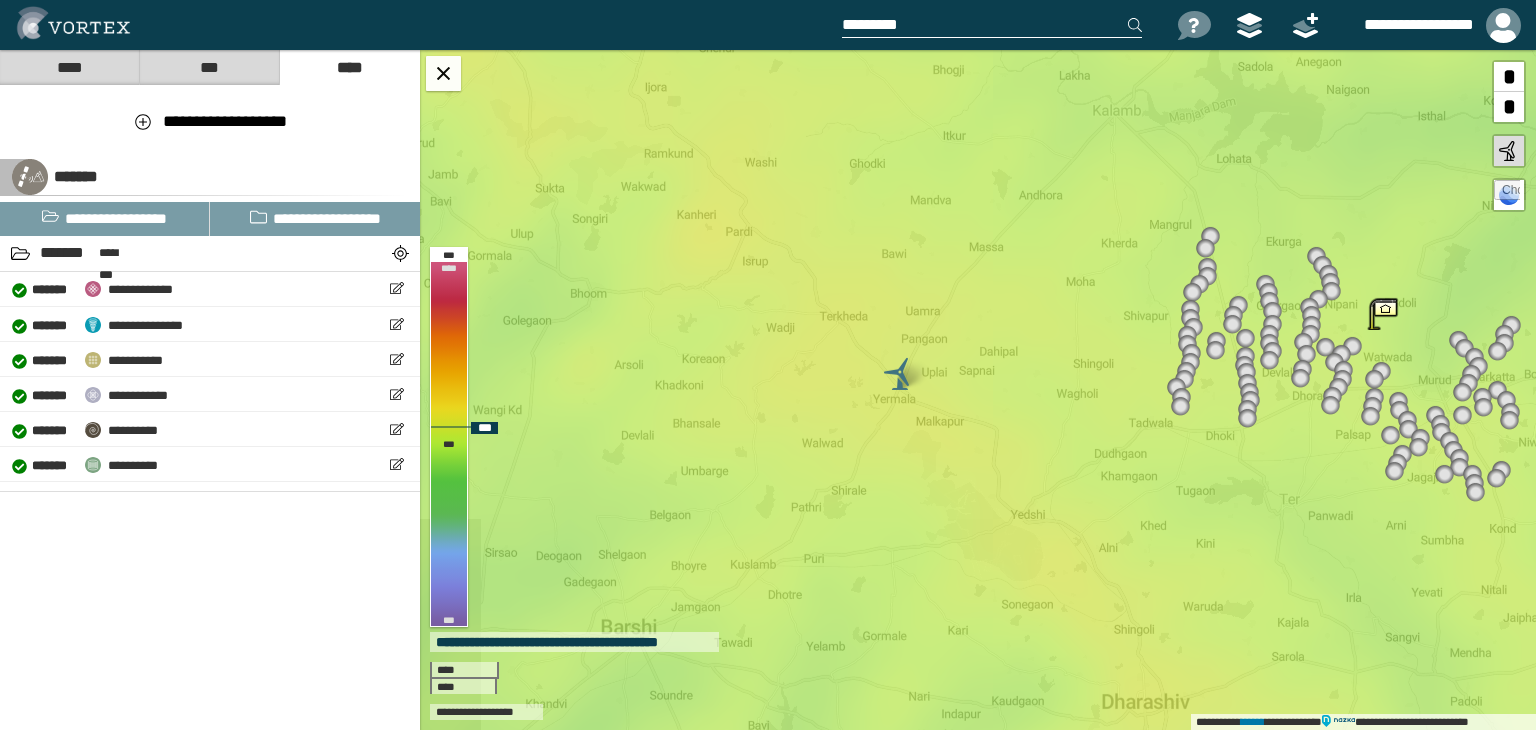 drag, startPoint x: 935, startPoint y: 376, endPoint x: 943, endPoint y: 421, distance: 45.705578 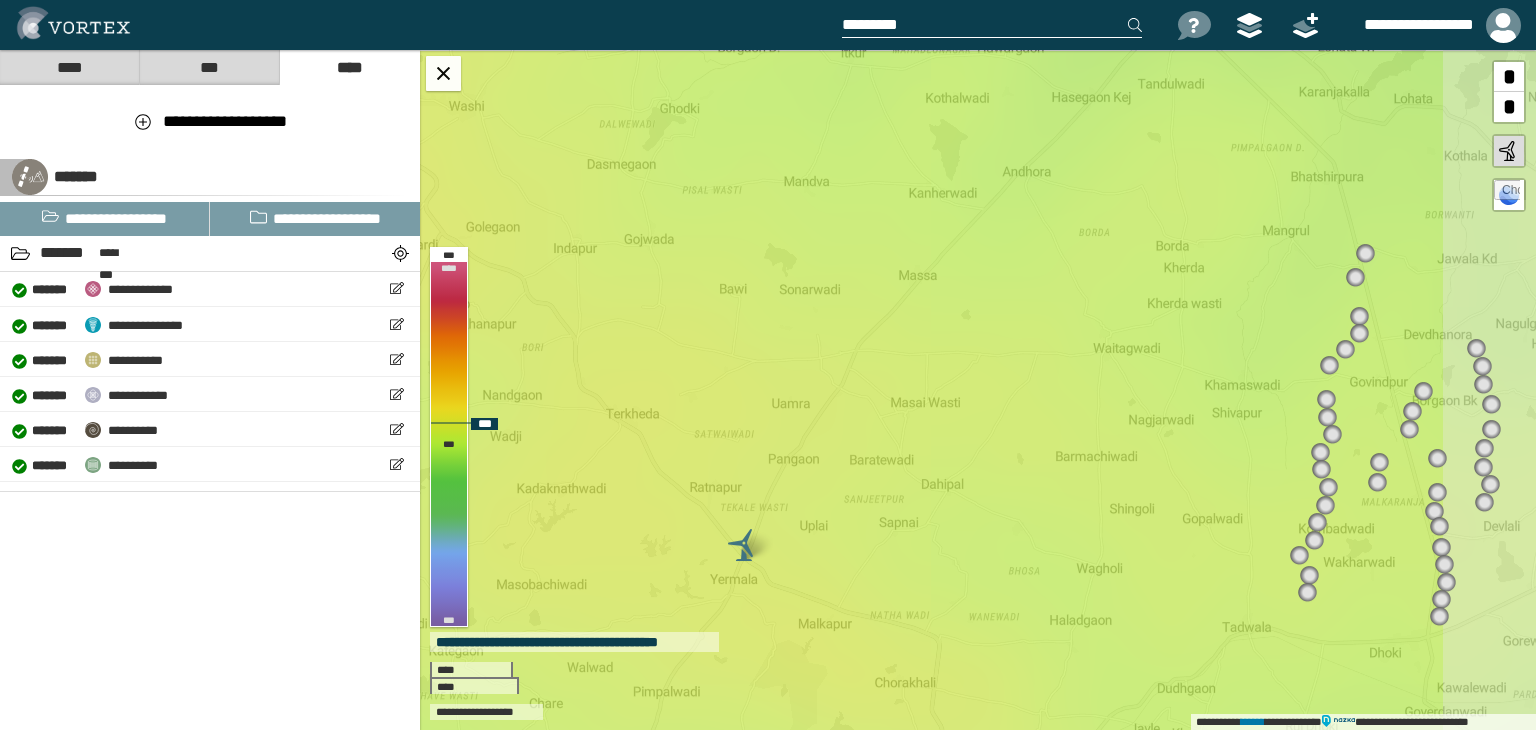 drag, startPoint x: 846, startPoint y: 293, endPoint x: 721, endPoint y: 420, distance: 178.19652 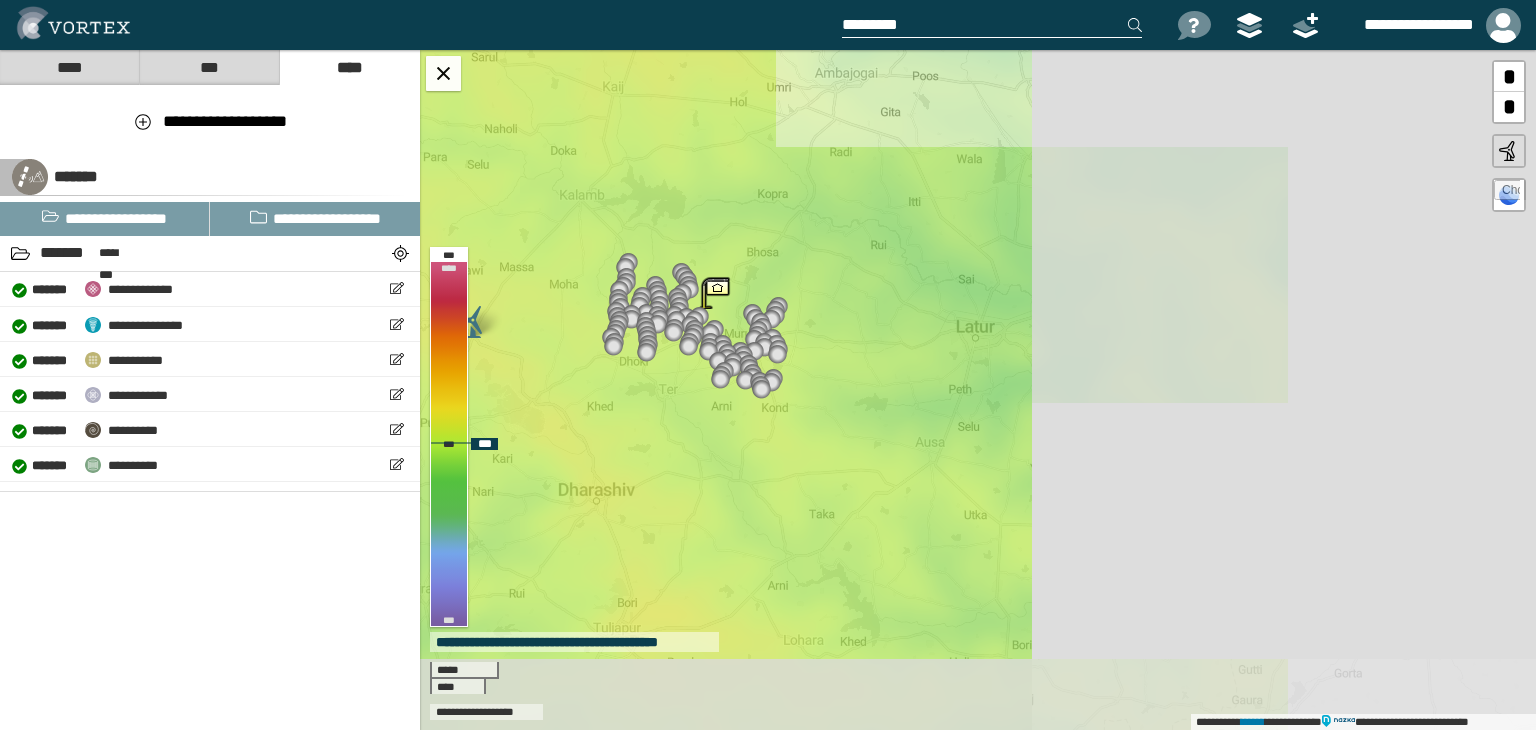 drag, startPoint x: 1176, startPoint y: 383, endPoint x: 591, endPoint y: 287, distance: 592.8246 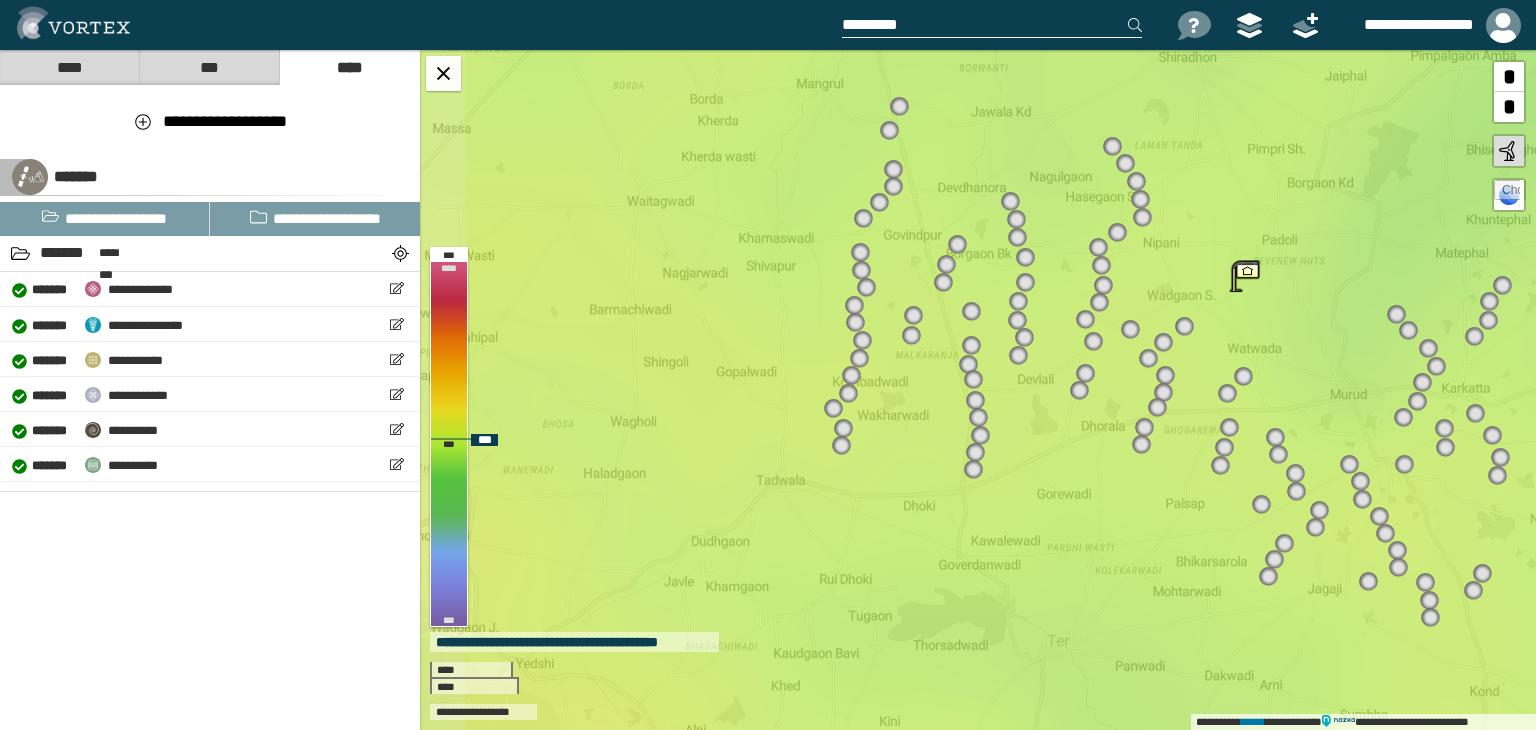 drag, startPoint x: 889, startPoint y: 250, endPoint x: 1168, endPoint y: 423, distance: 328.28342 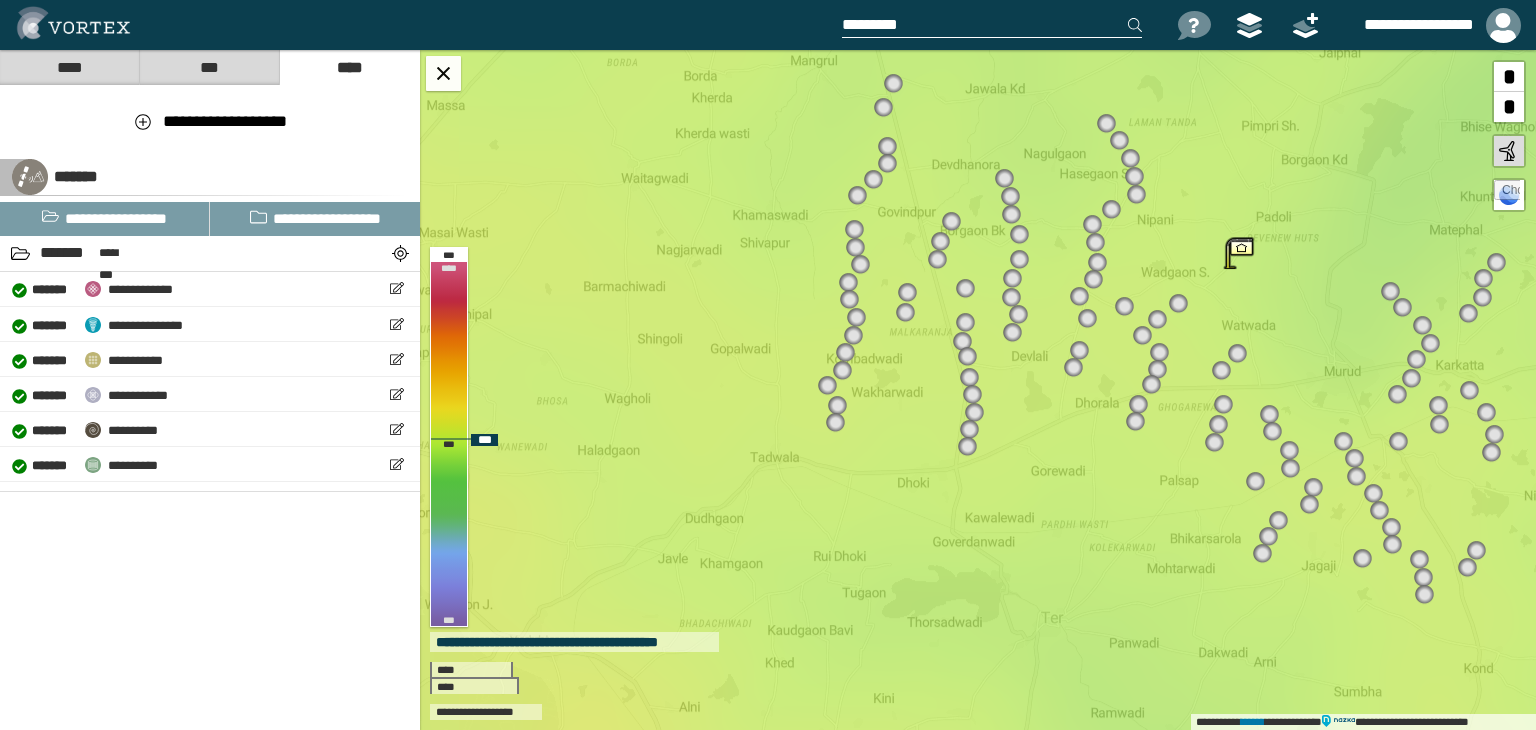 drag, startPoint x: 990, startPoint y: 428, endPoint x: 984, endPoint y: 405, distance: 23.769728 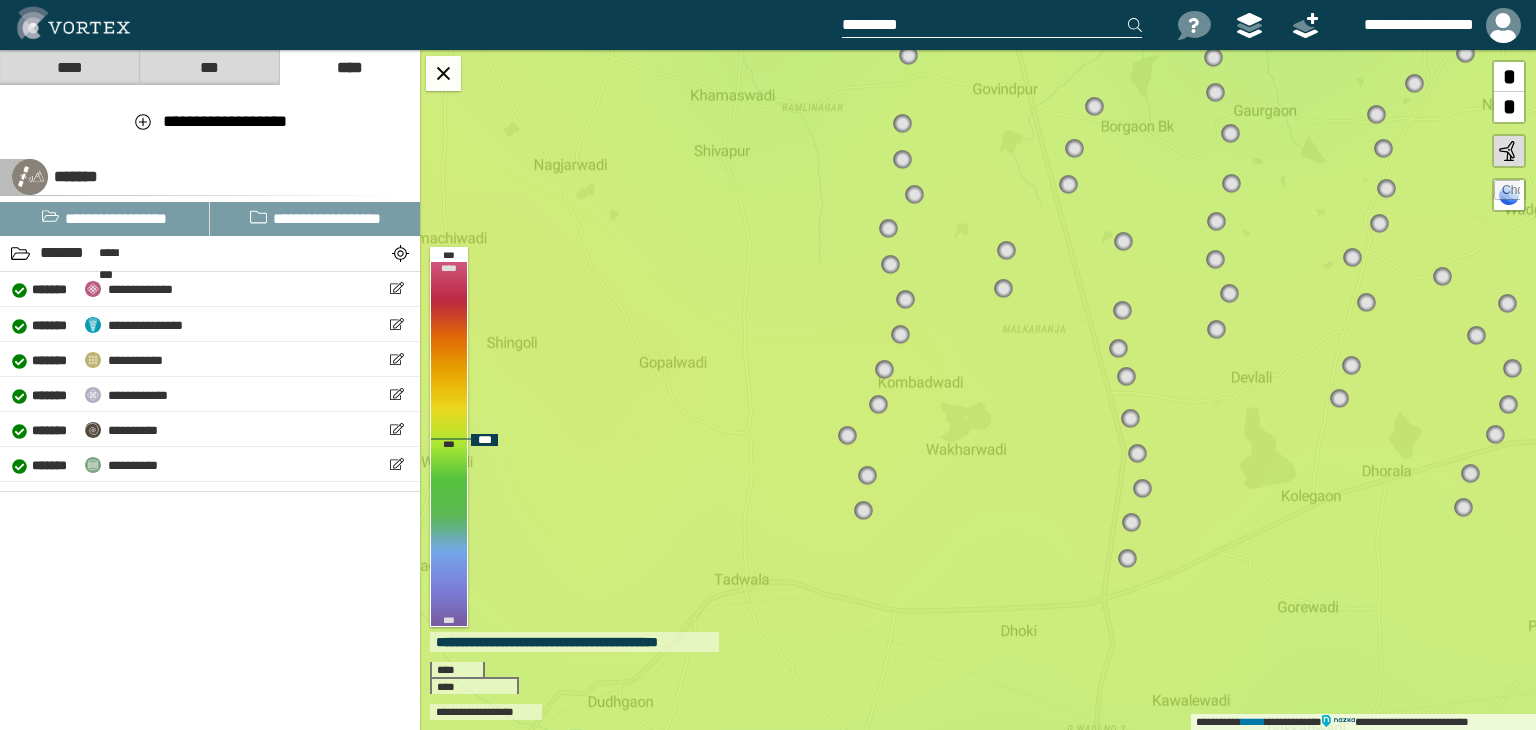 drag, startPoint x: 813, startPoint y: 418, endPoint x: 900, endPoint y: 561, distance: 167.38579 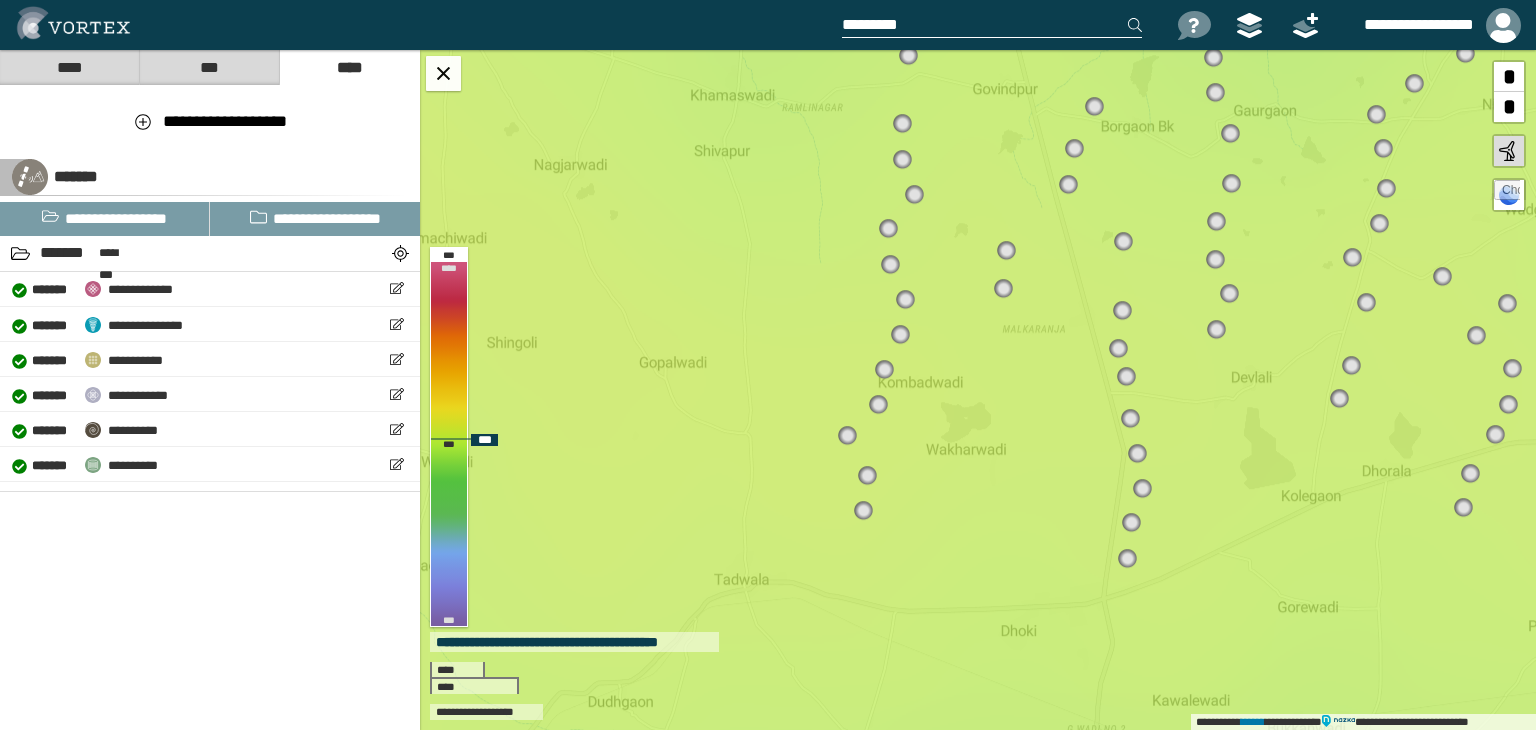 click at bounding box center (889, 228) 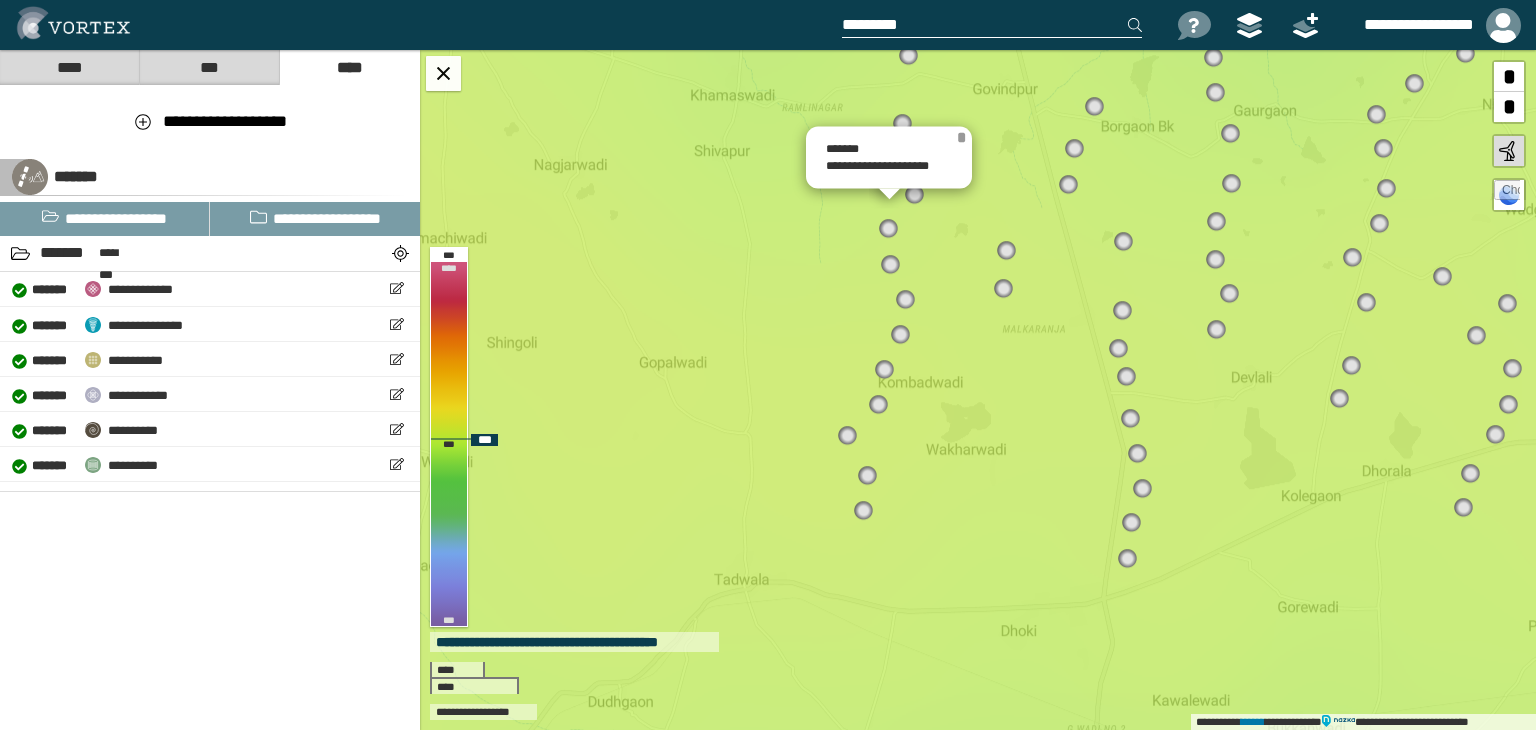 click on "*" at bounding box center (961, 137) 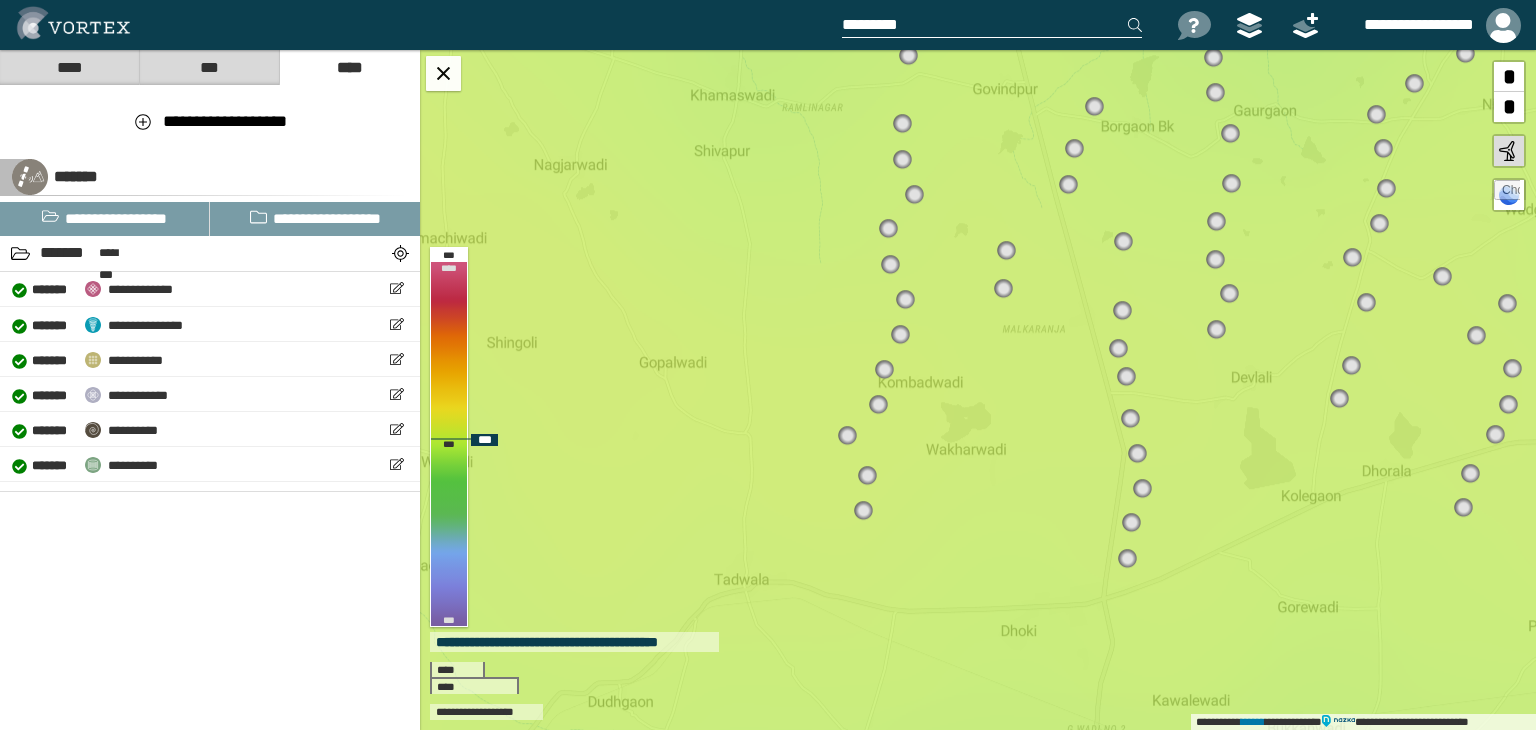 click at bounding box center [915, 194] 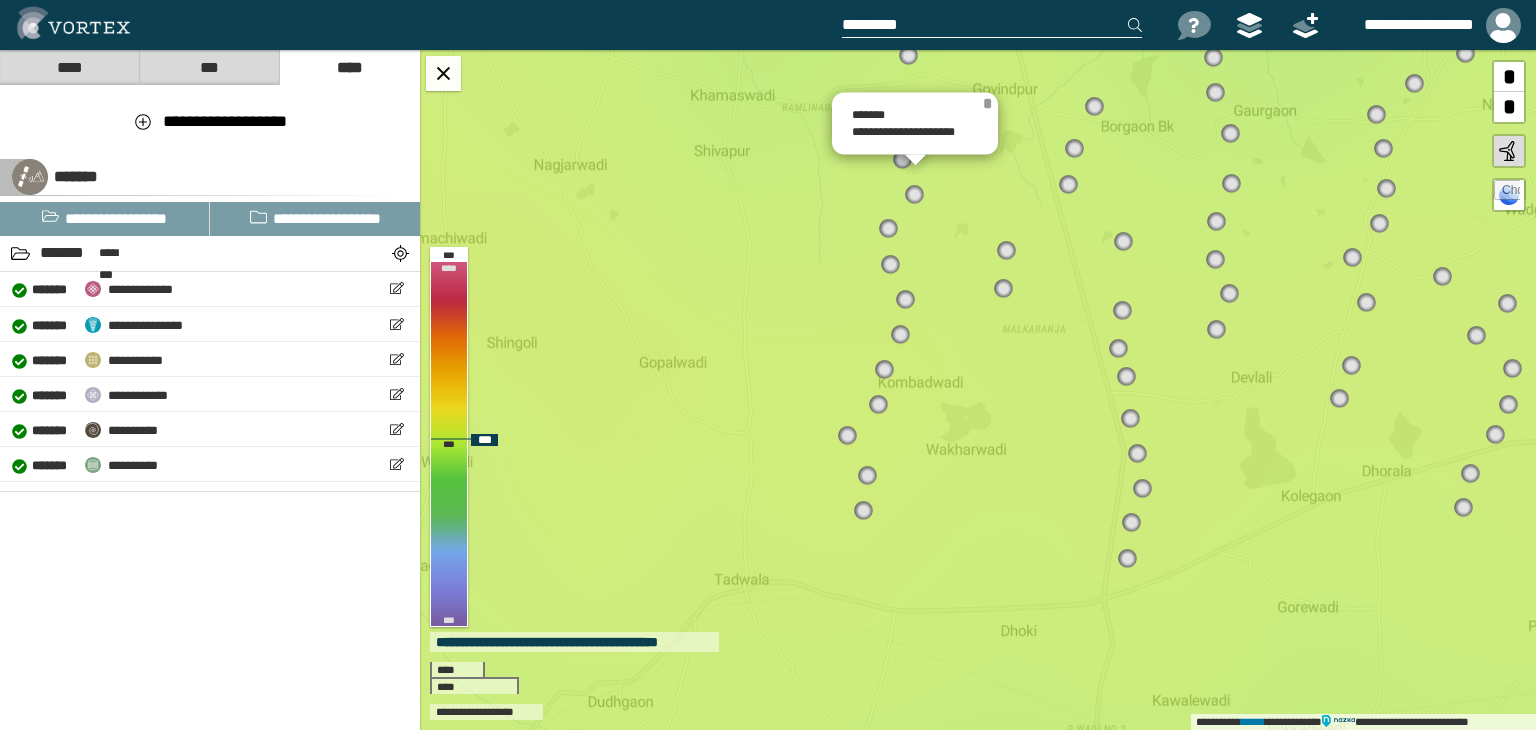 click on "*" at bounding box center (987, 103) 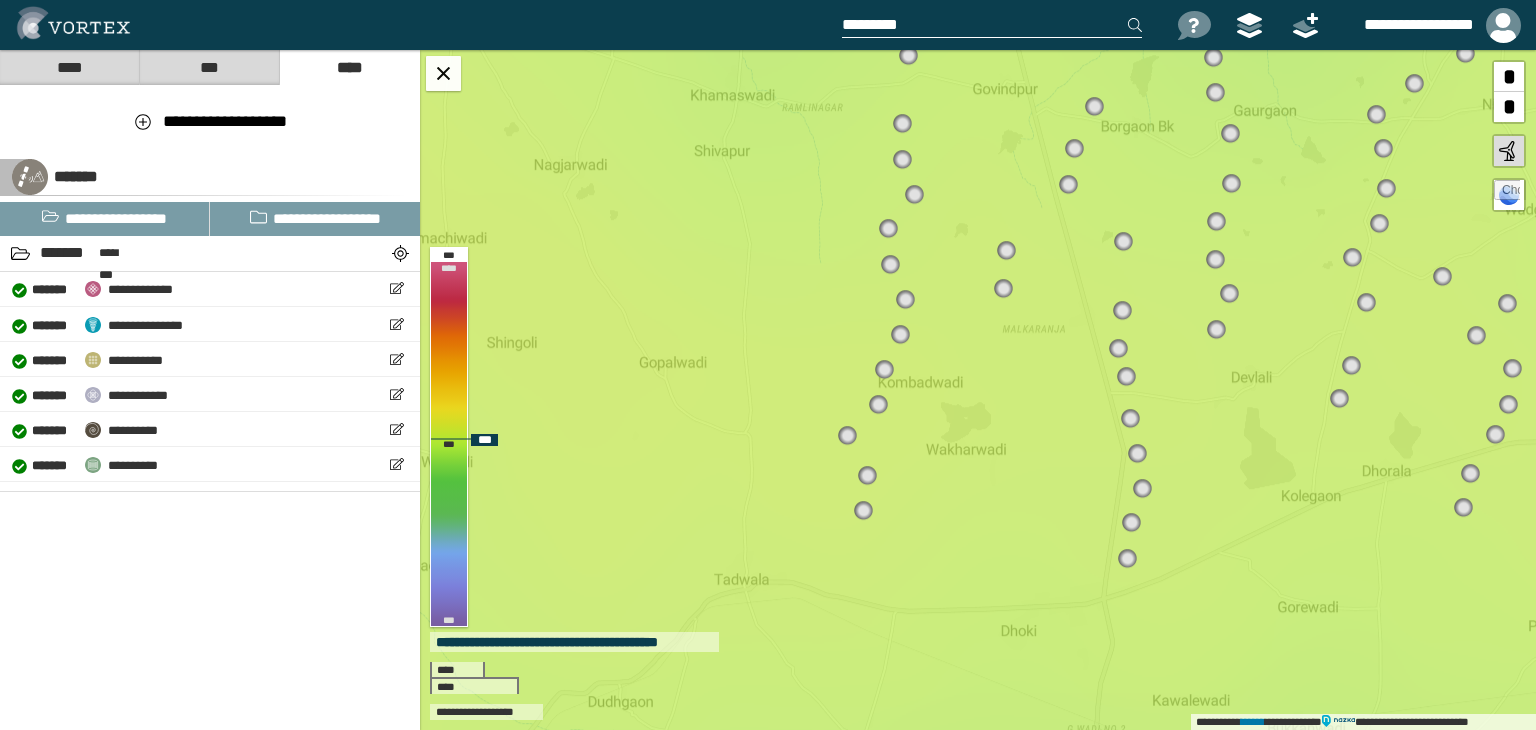 click at bounding box center [903, 159] 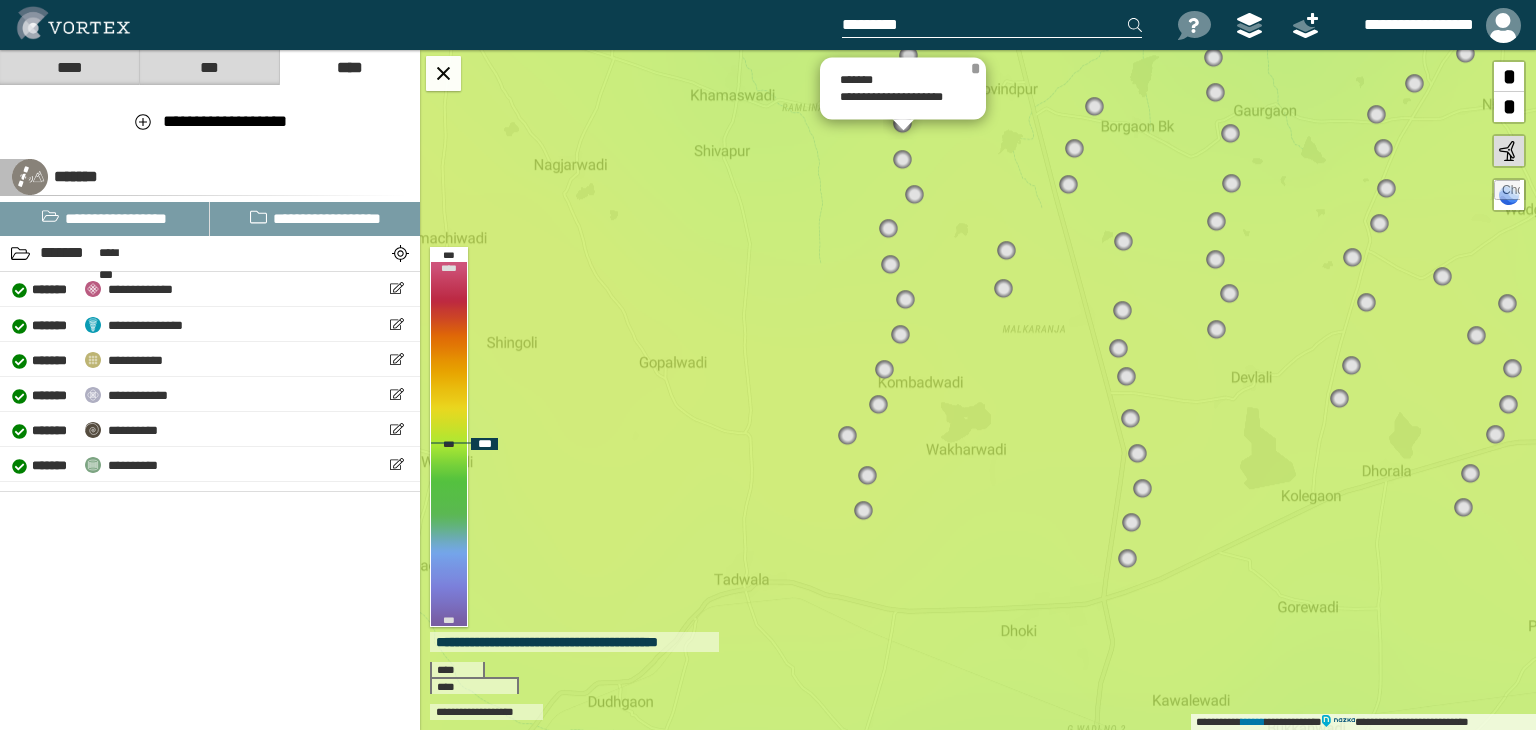 click on "*" at bounding box center (975, 68) 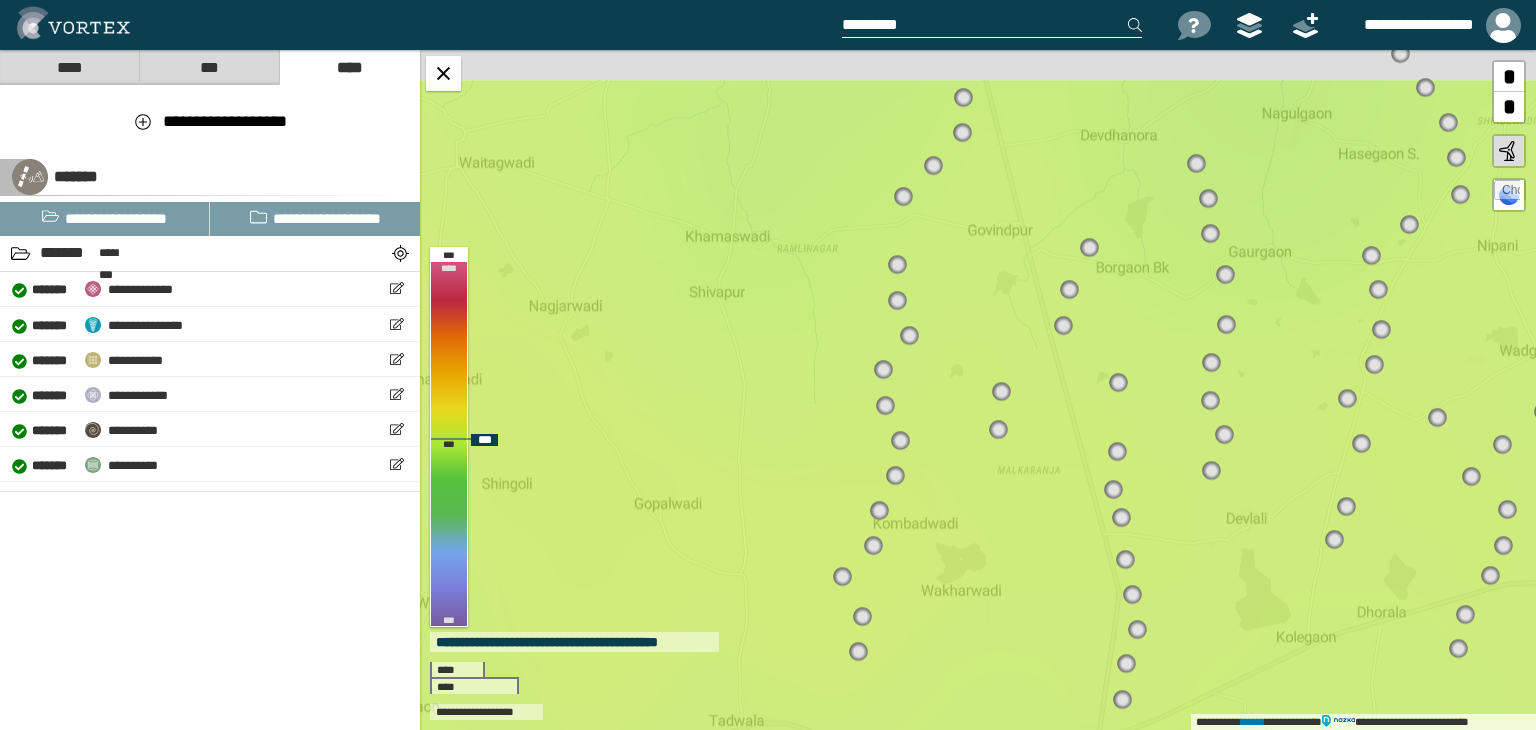 drag, startPoint x: 947, startPoint y: 125, endPoint x: 943, endPoint y: 260, distance: 135.05925 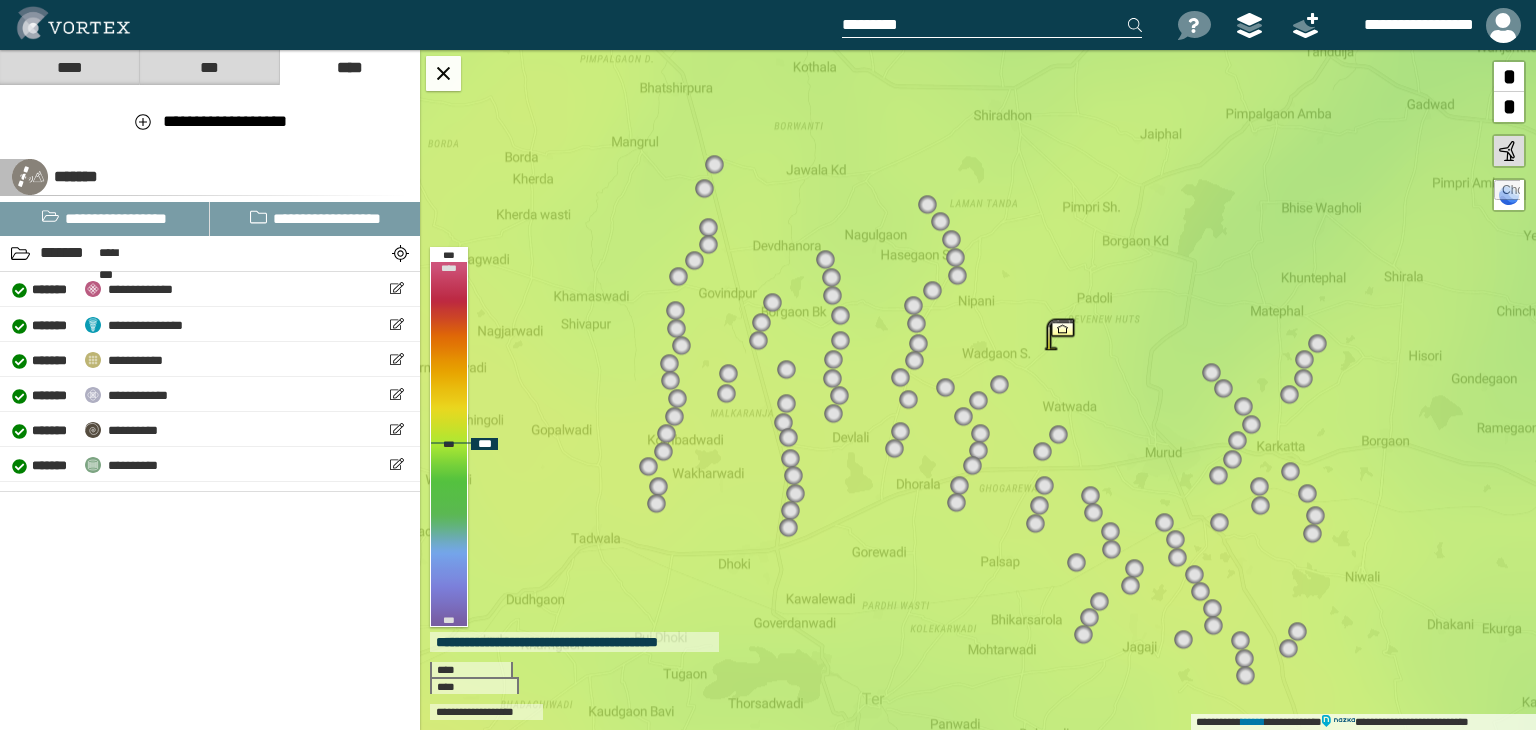 click at bounding box center [841, 315] 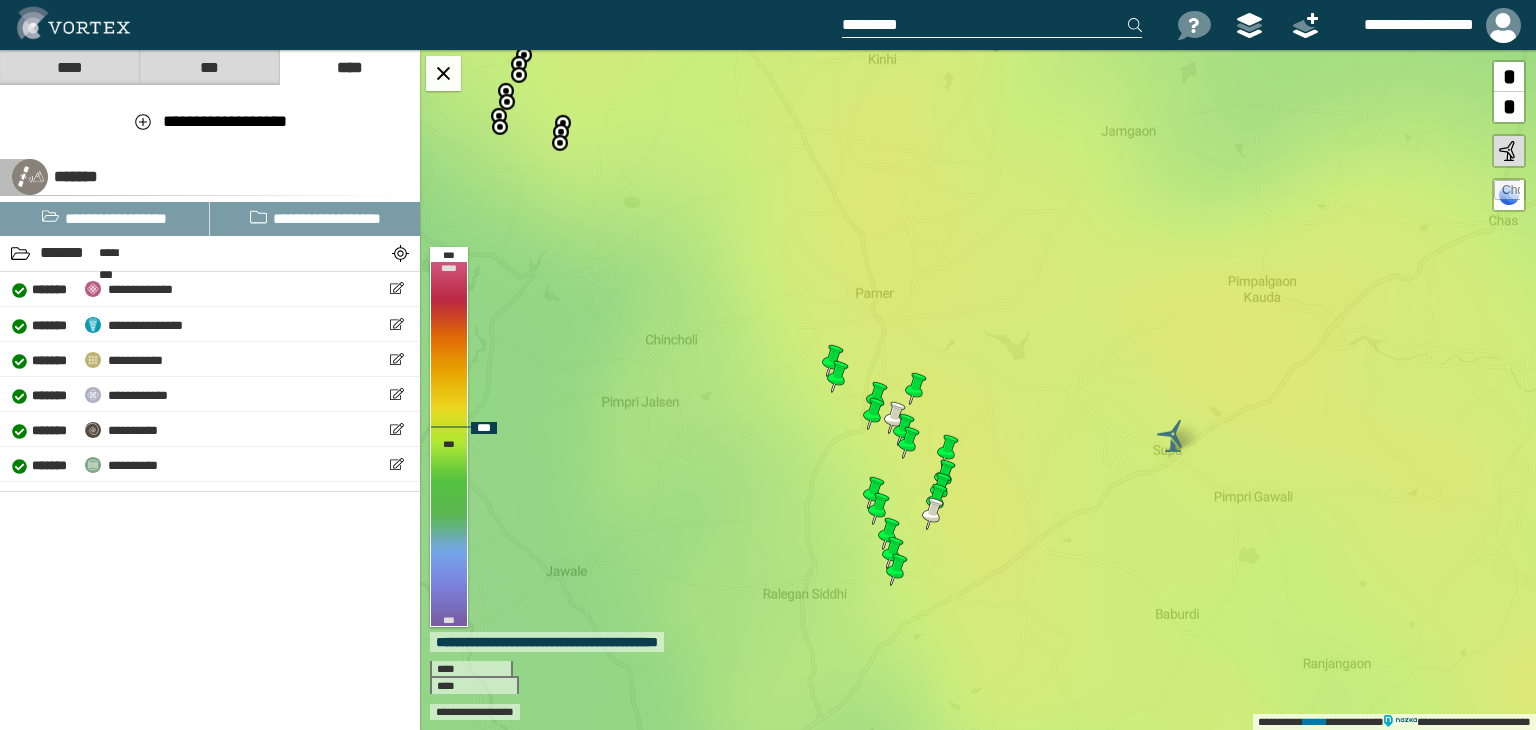 scroll, scrollTop: 0, scrollLeft: 0, axis: both 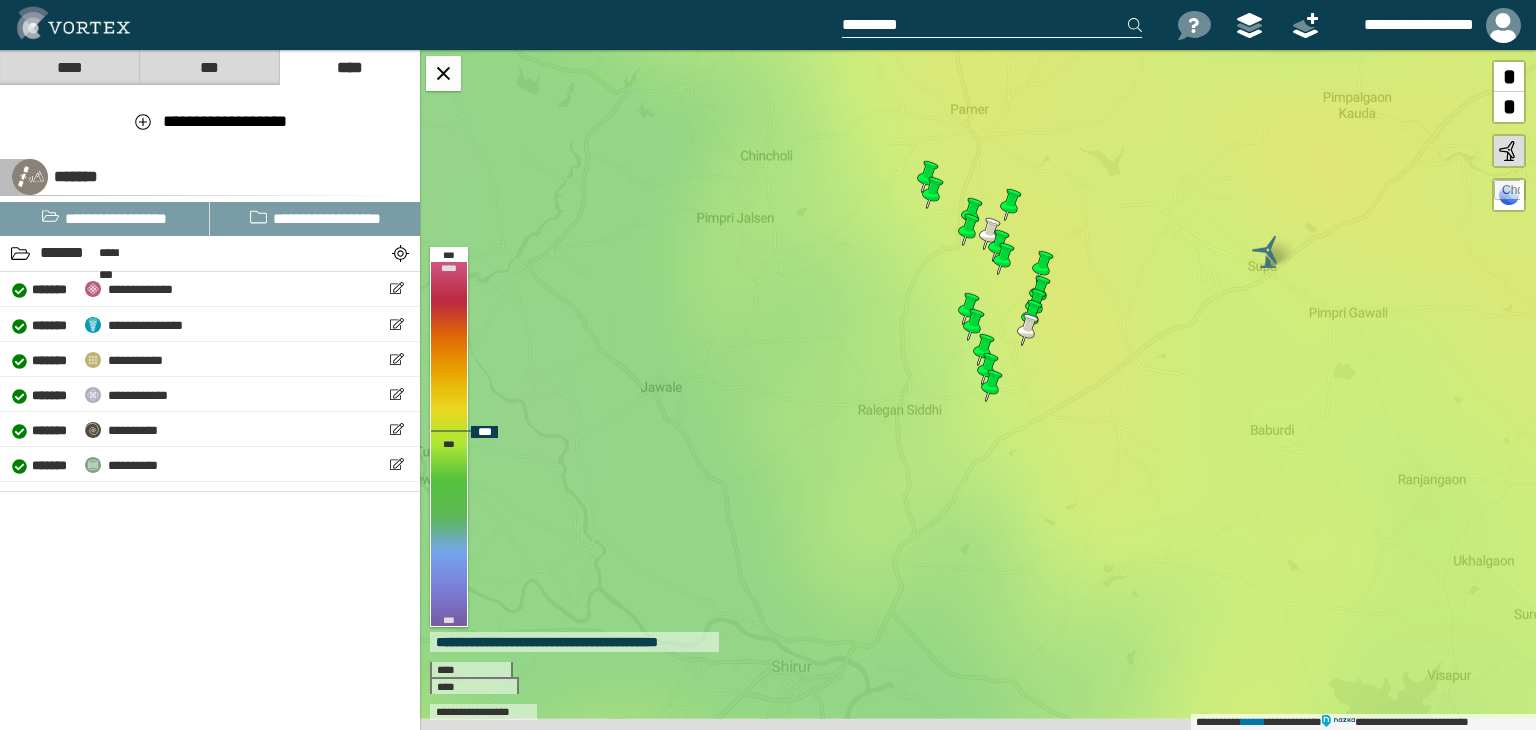 click at bounding box center [1507, 193] 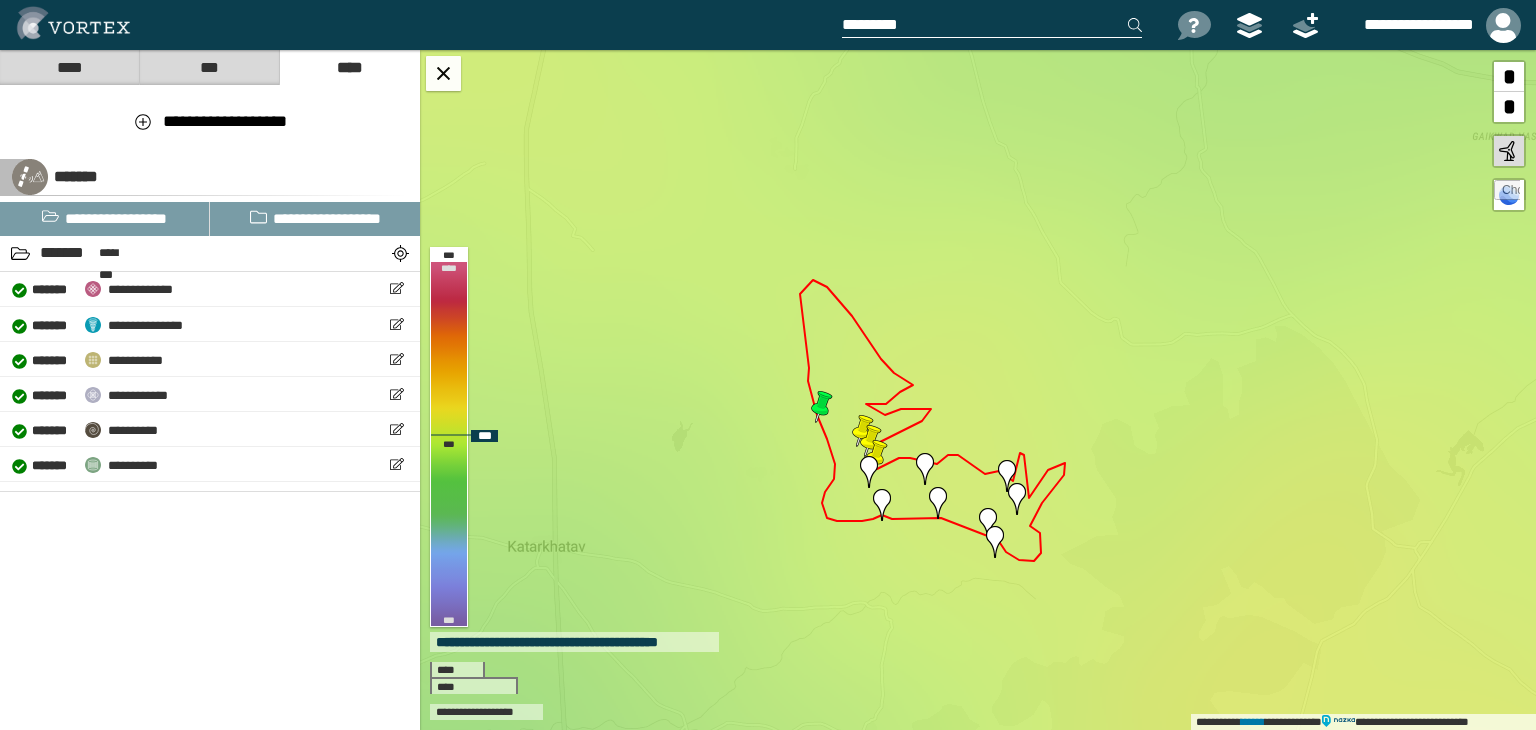 click at bounding box center (938, 503) 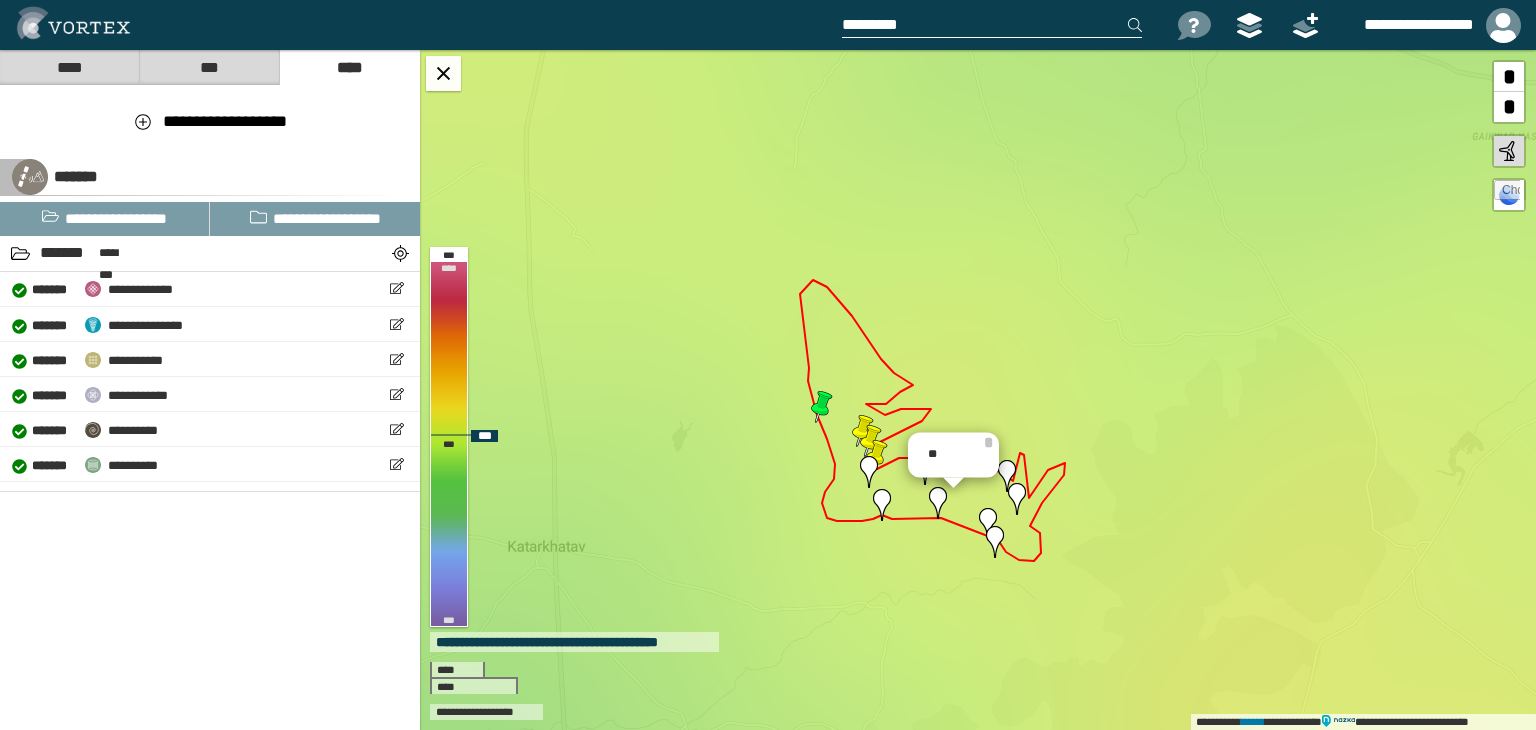 click at bounding box center [869, 472] 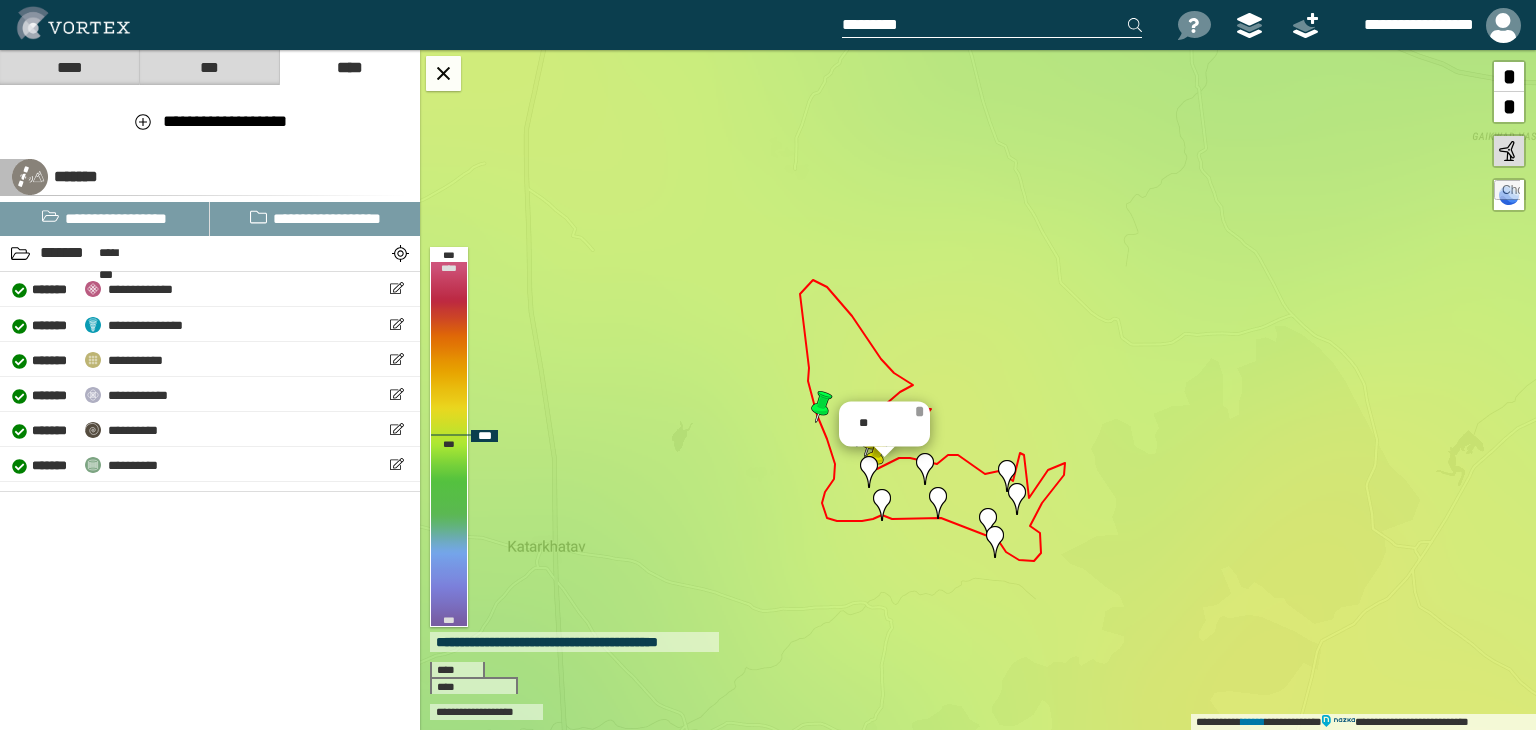 click on "*" at bounding box center [919, 412] 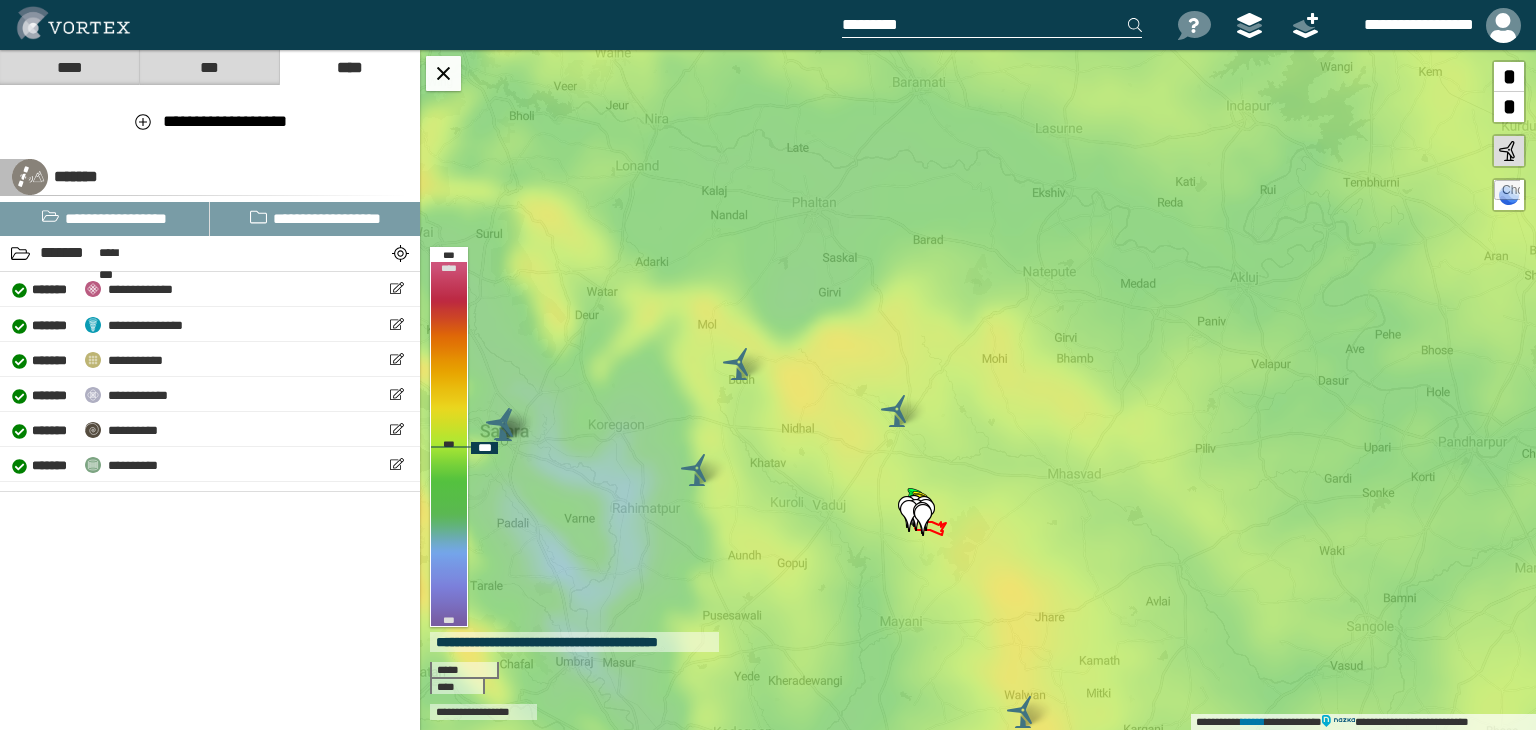 click at bounding box center (1507, 193) 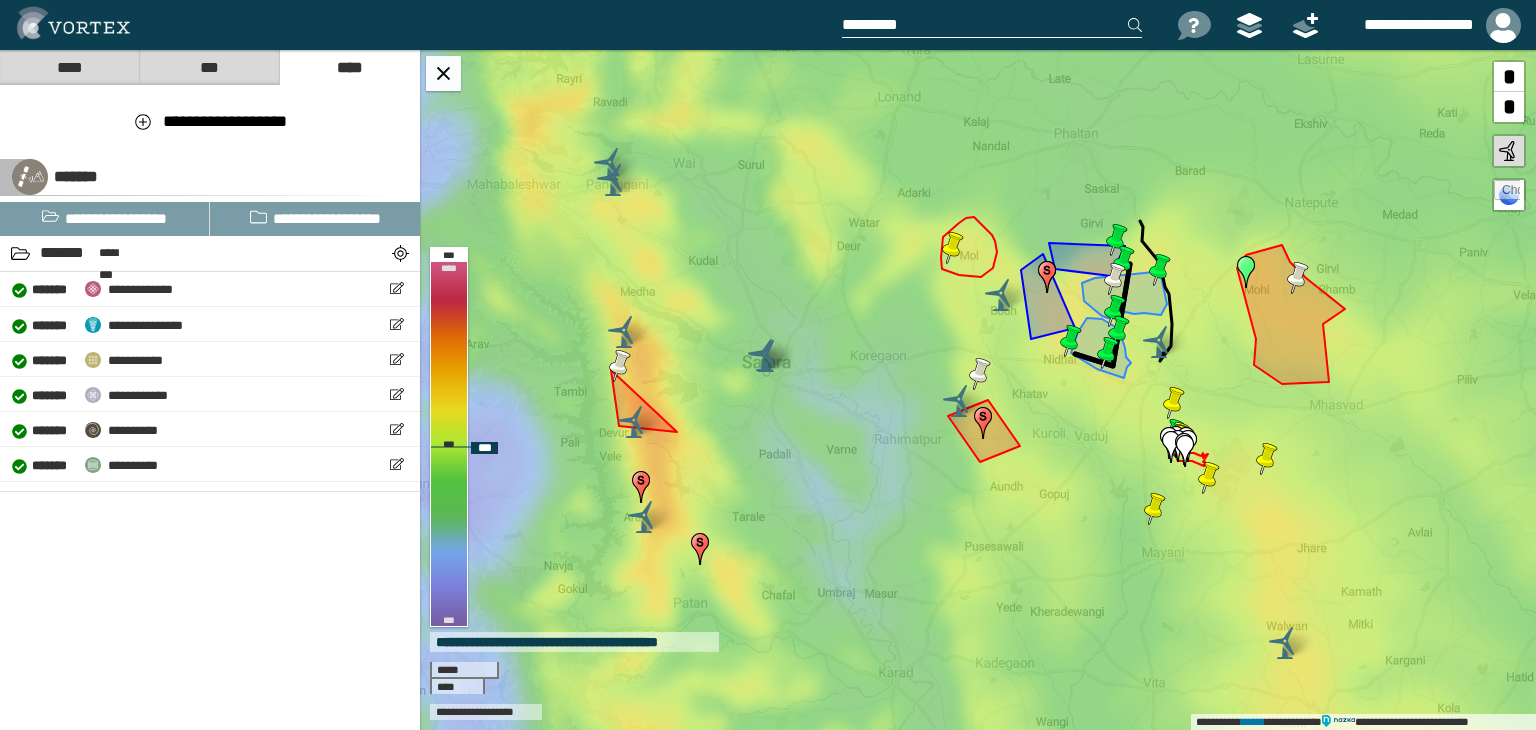 click at bounding box center (1298, 278) 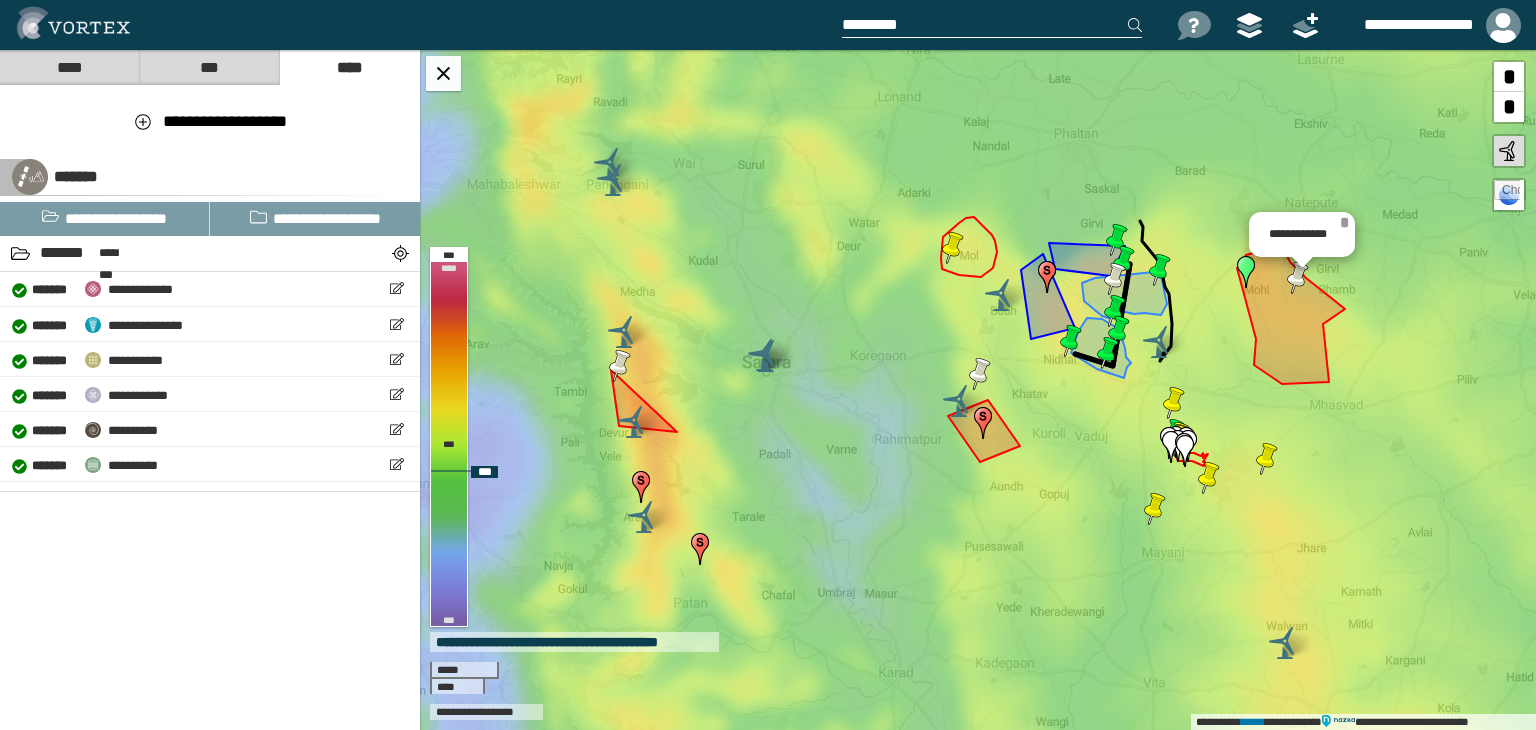 click on "*" at bounding box center (1344, 222) 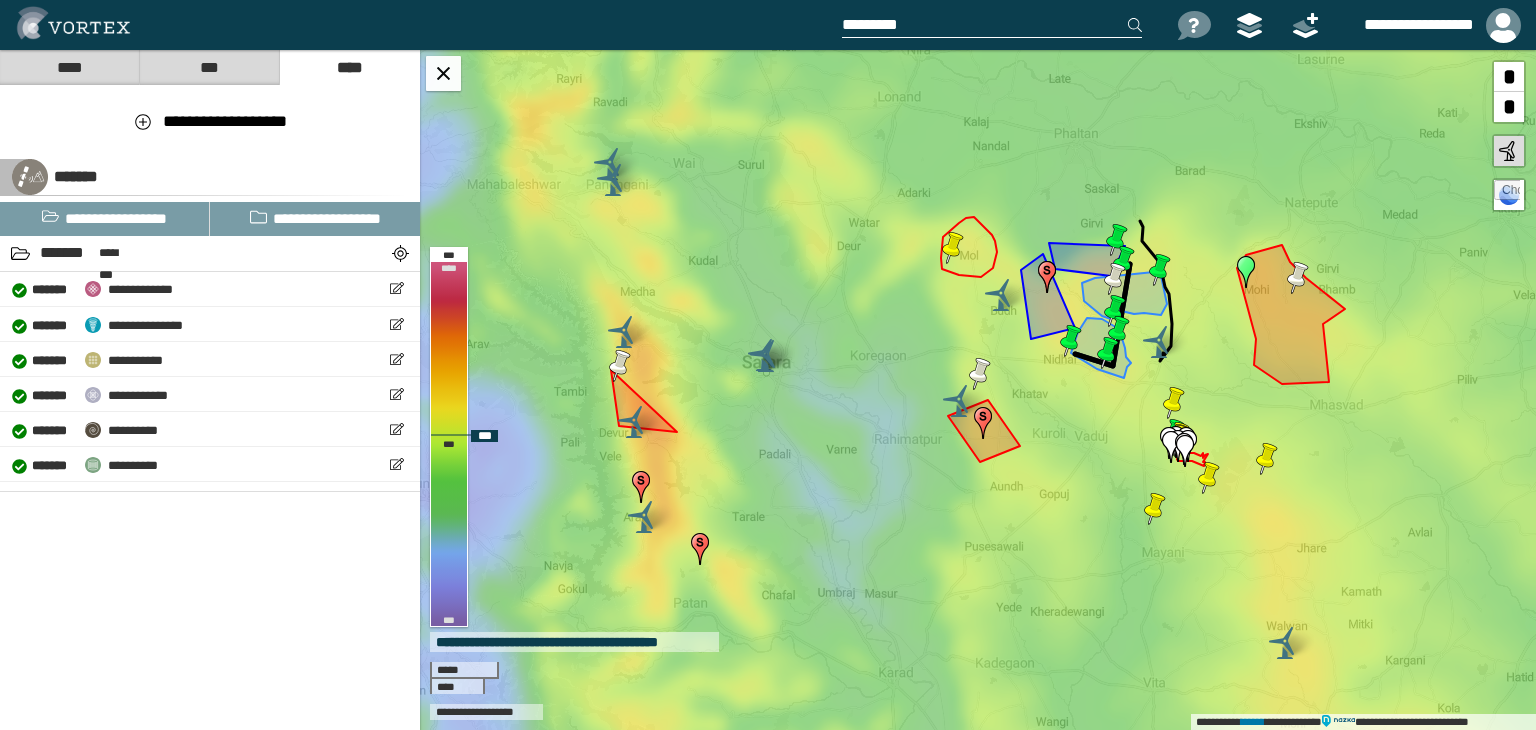 click at bounding box center [1209, 478] 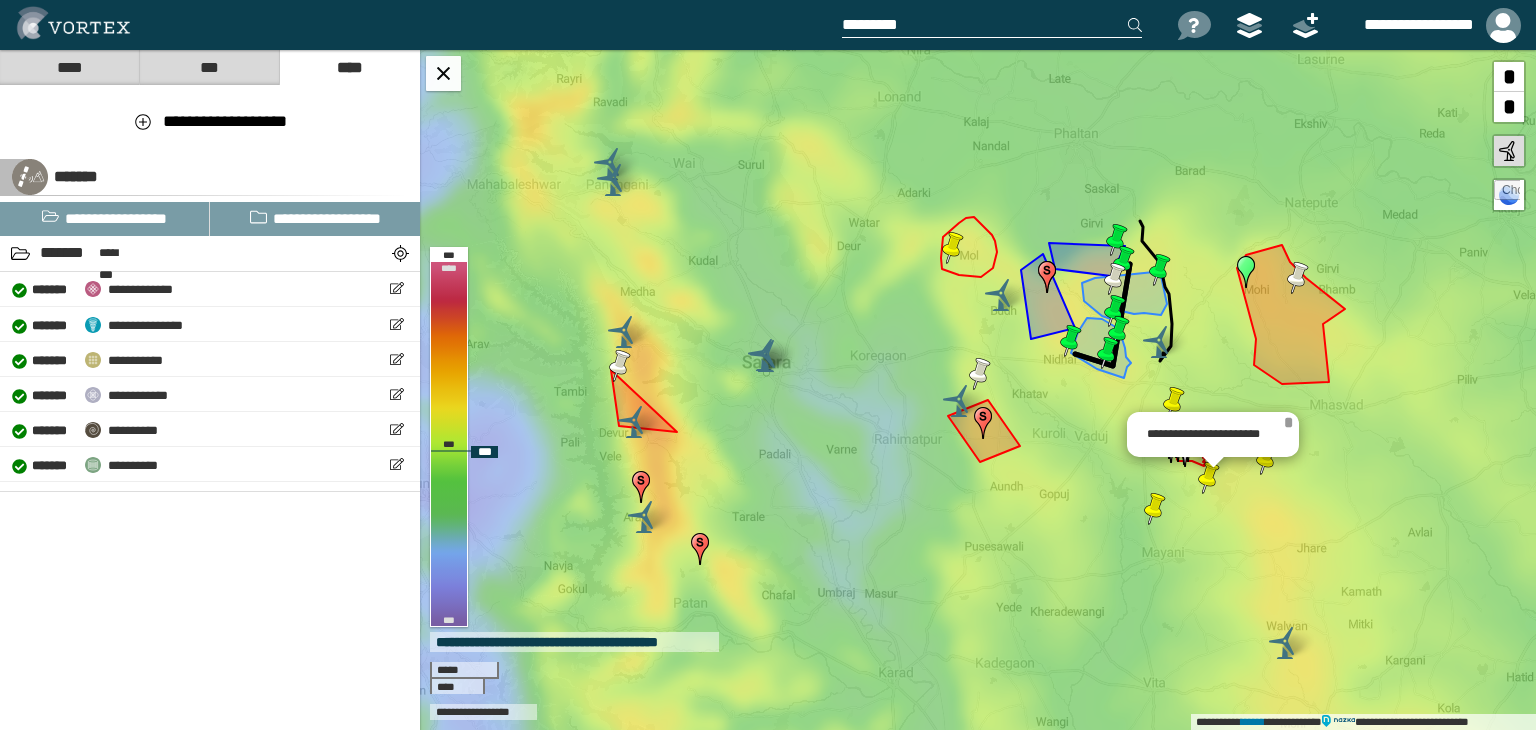 click on "*" at bounding box center [1288, 422] 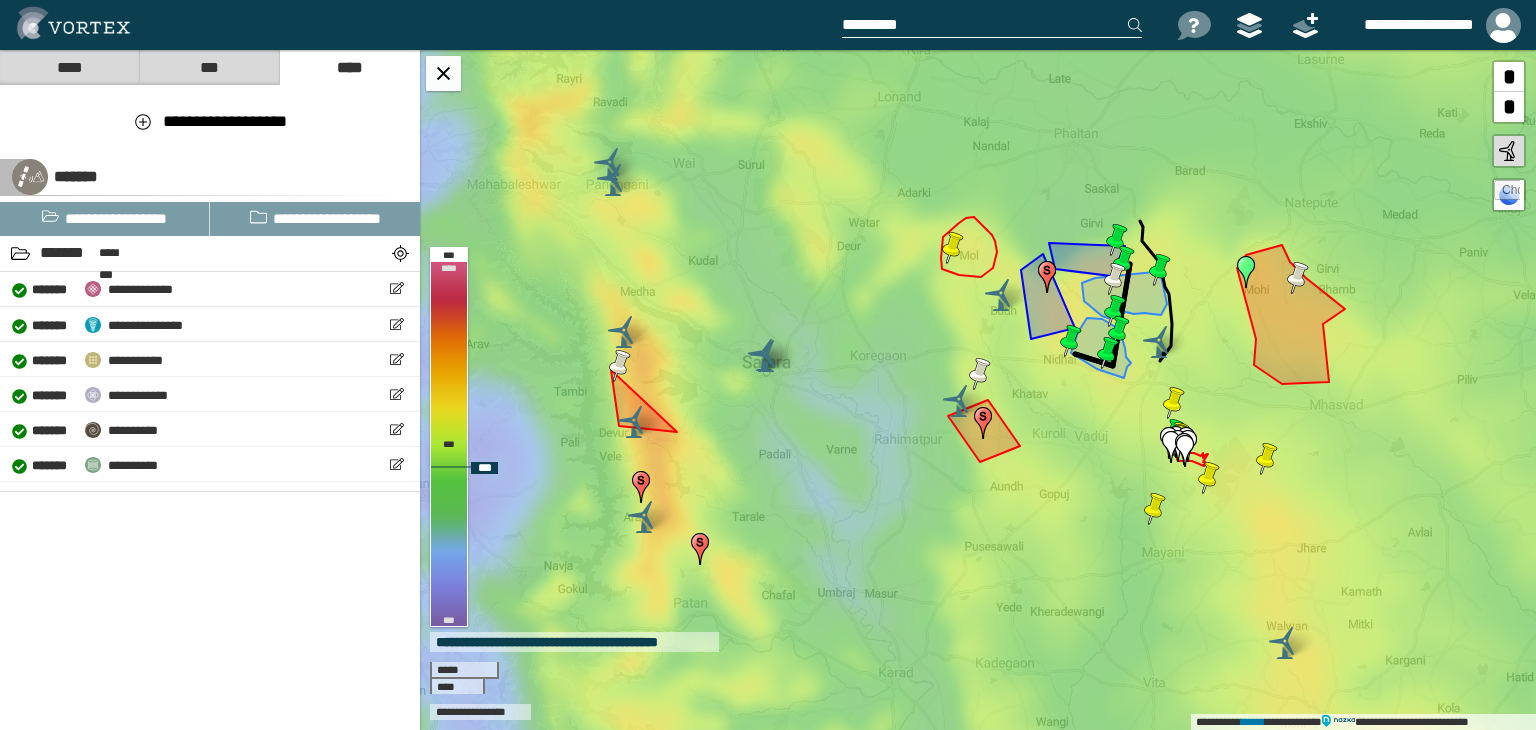 click at bounding box center [1155, 509] 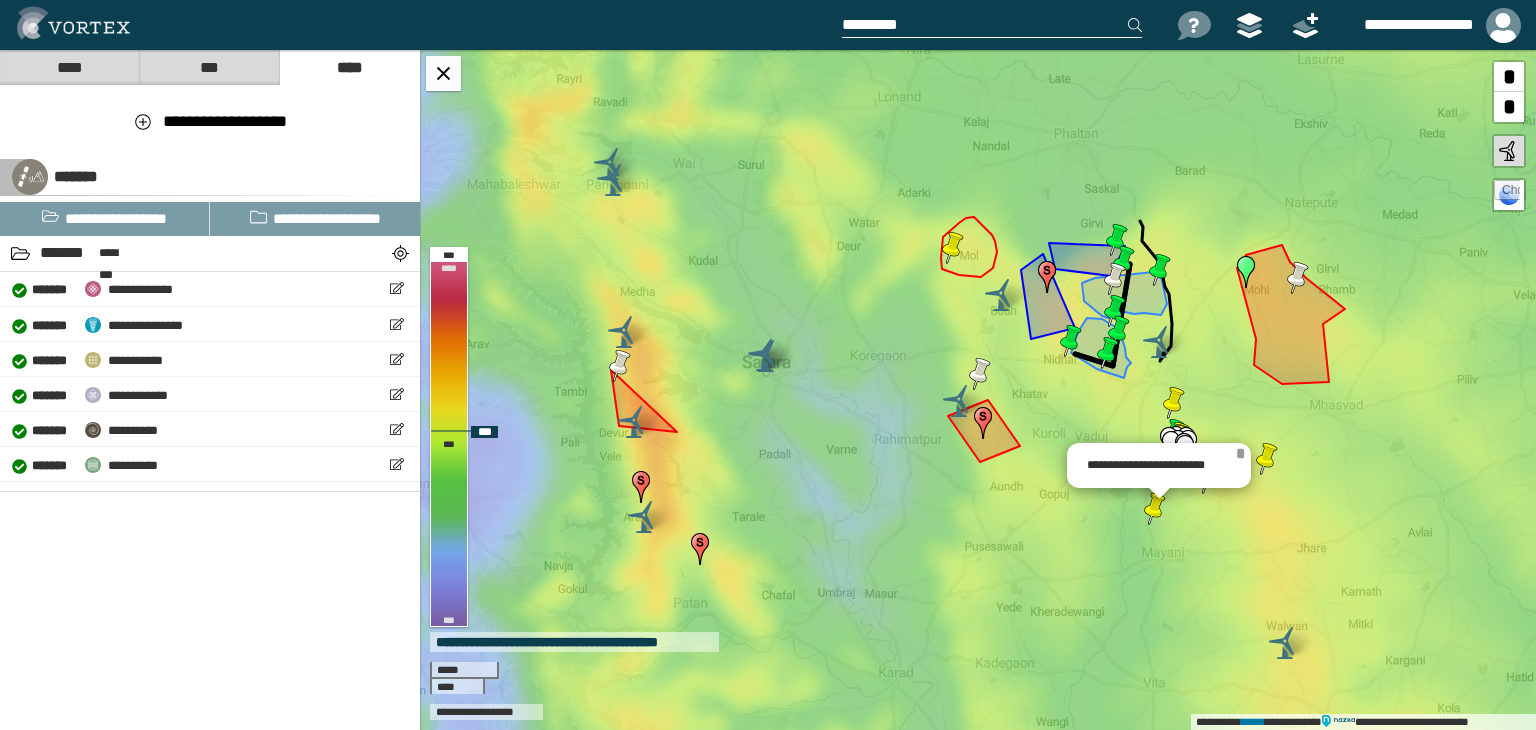 click on "*" at bounding box center (1240, 453) 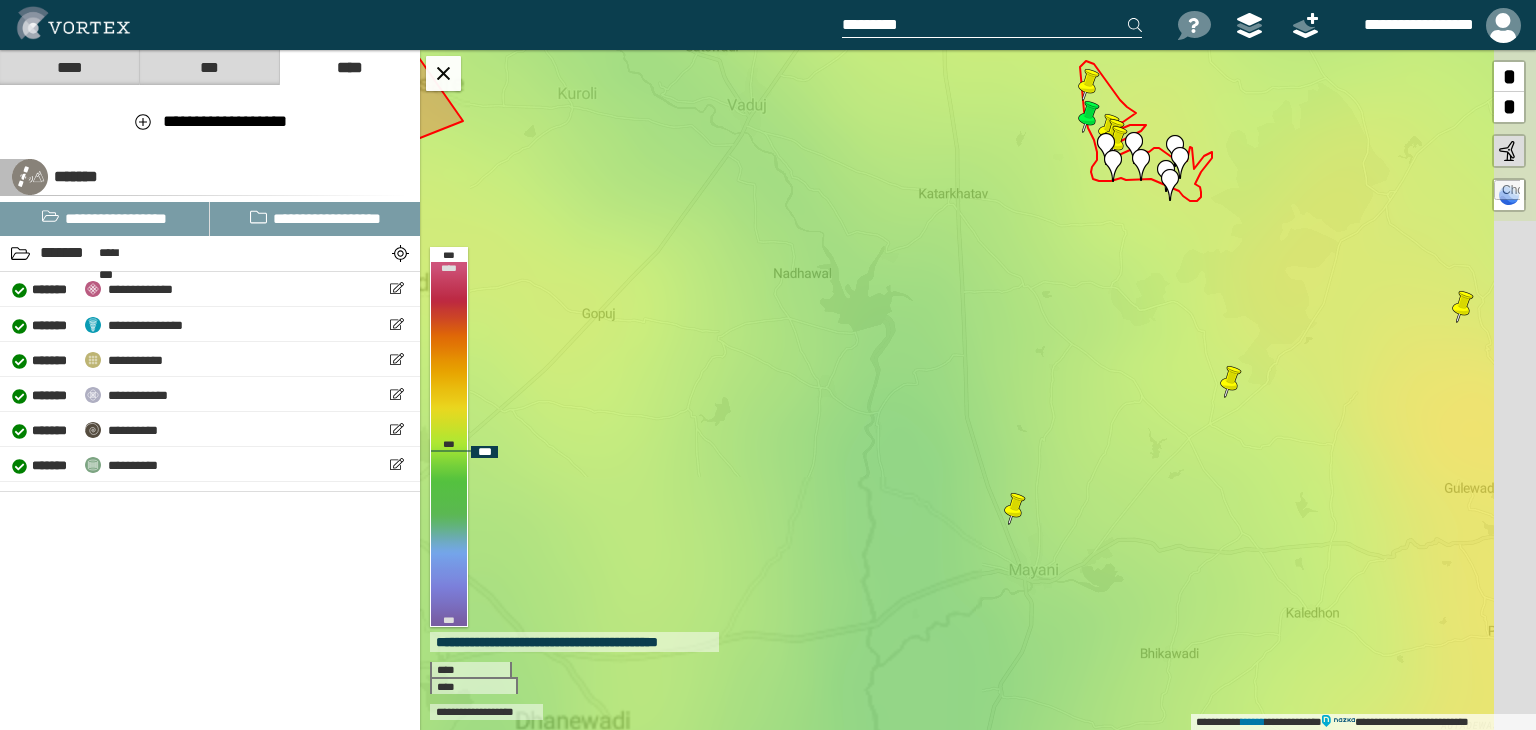 drag, startPoint x: 1175, startPoint y: 528, endPoint x: 1129, endPoint y: 455, distance: 86.28442 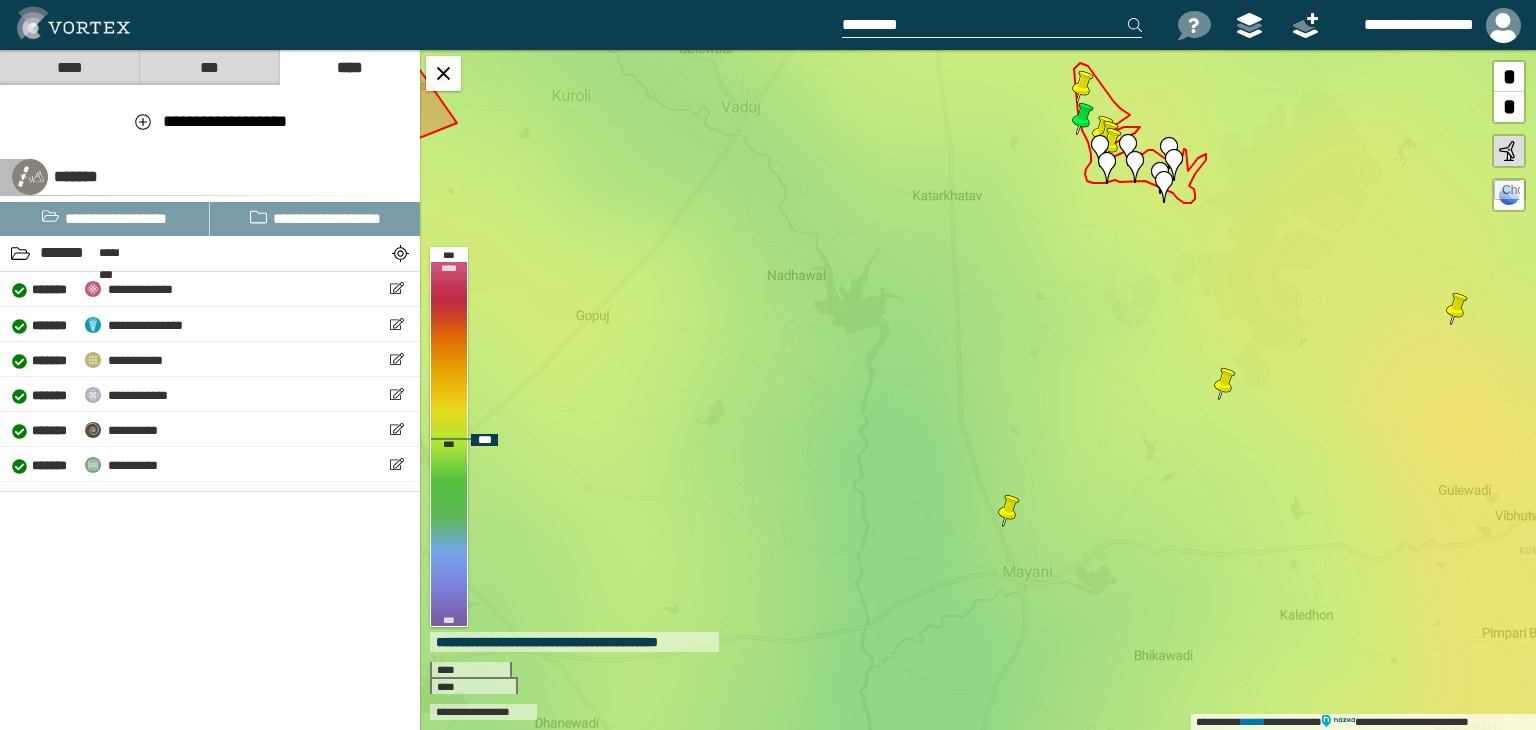 click at bounding box center (1225, 384) 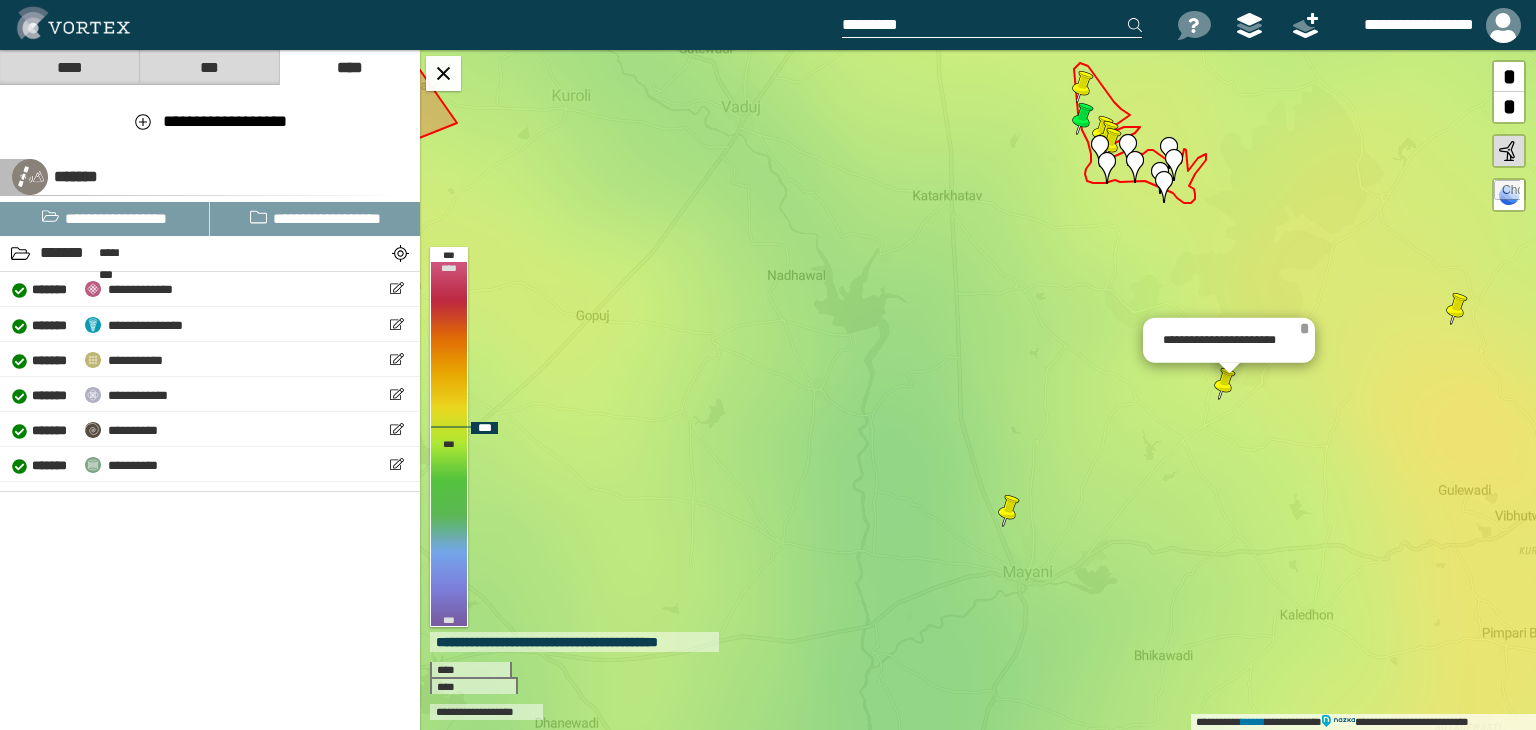 click on "*" at bounding box center [1304, 328] 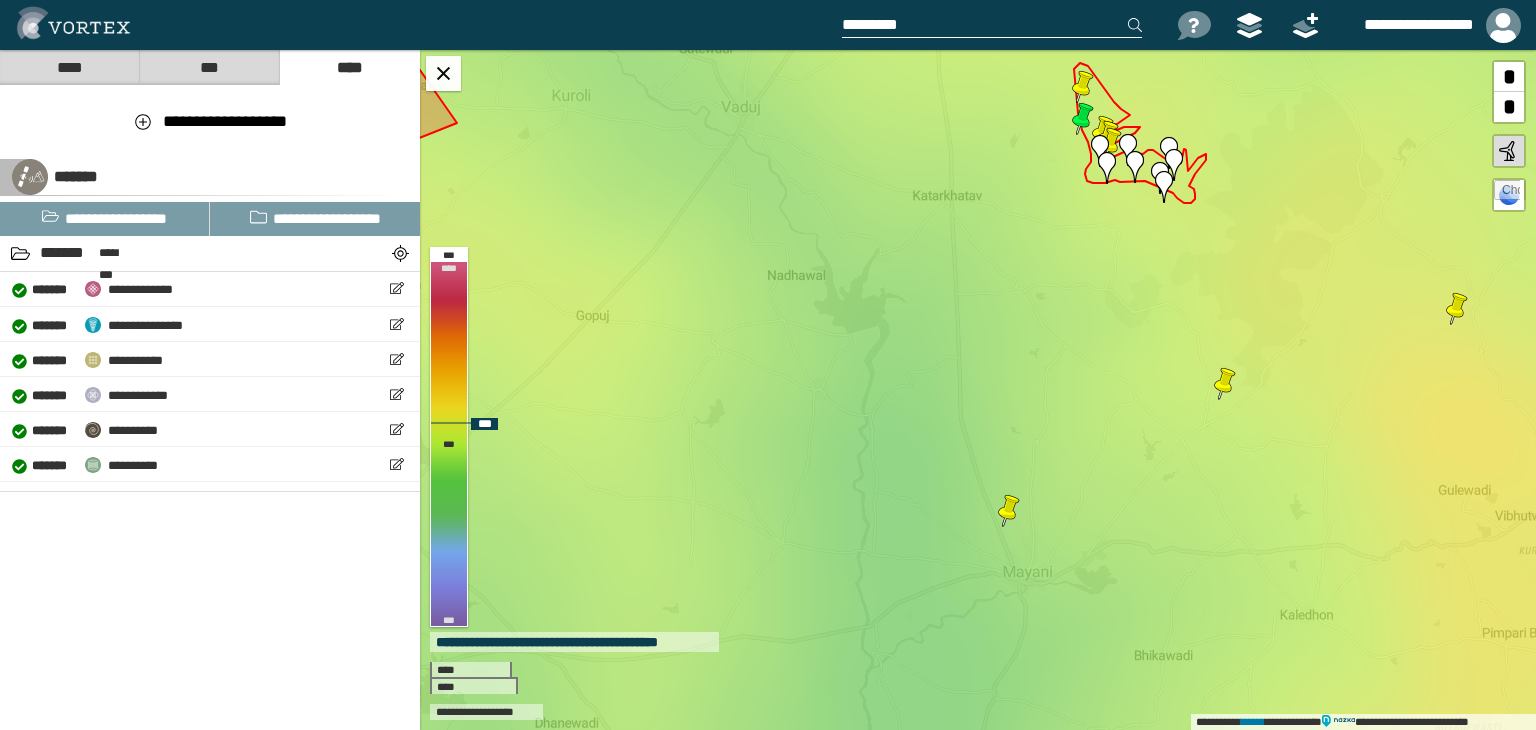 click at bounding box center [1457, 309] 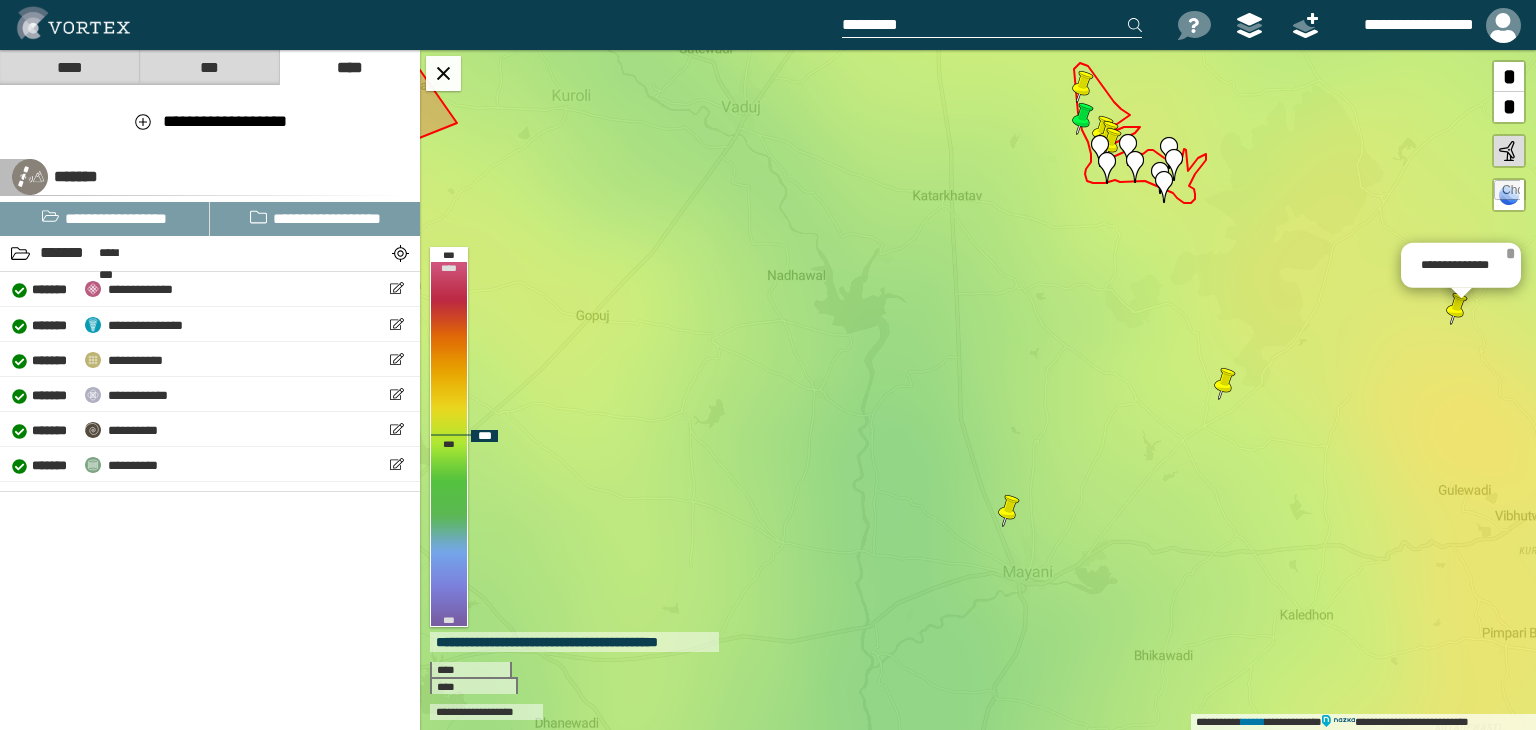 click on "*" at bounding box center [1510, 253] 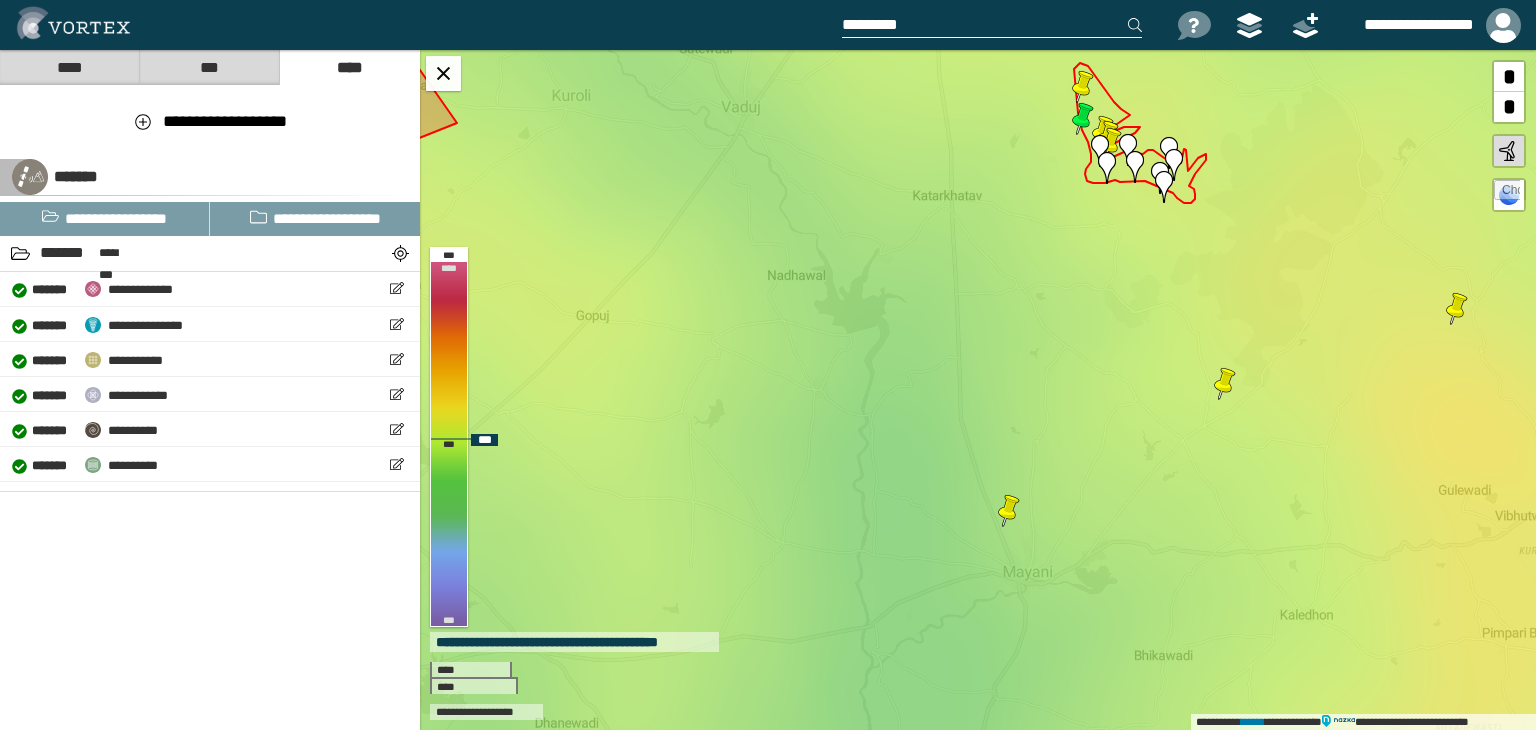 click at bounding box center (1225, 384) 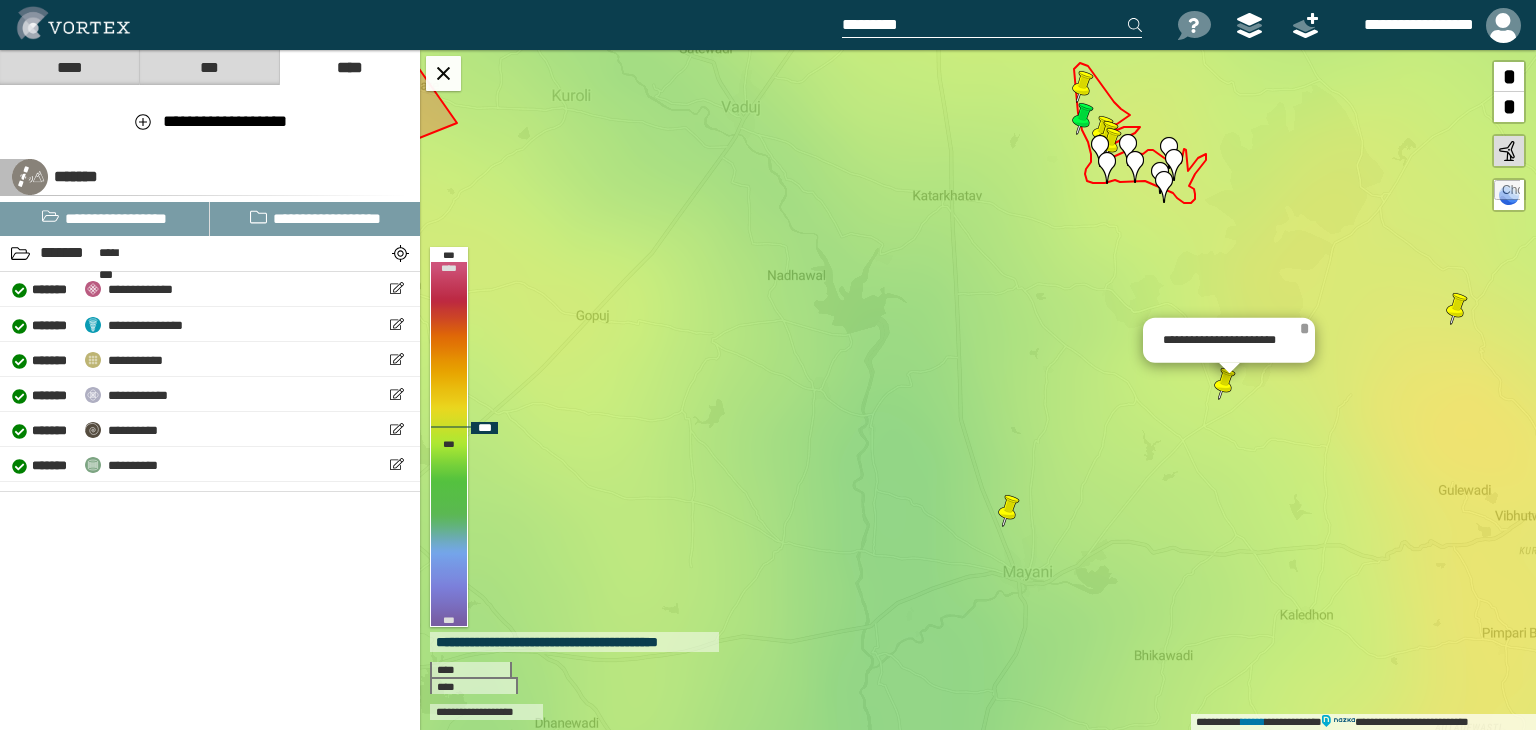 click on "*" at bounding box center (1304, 328) 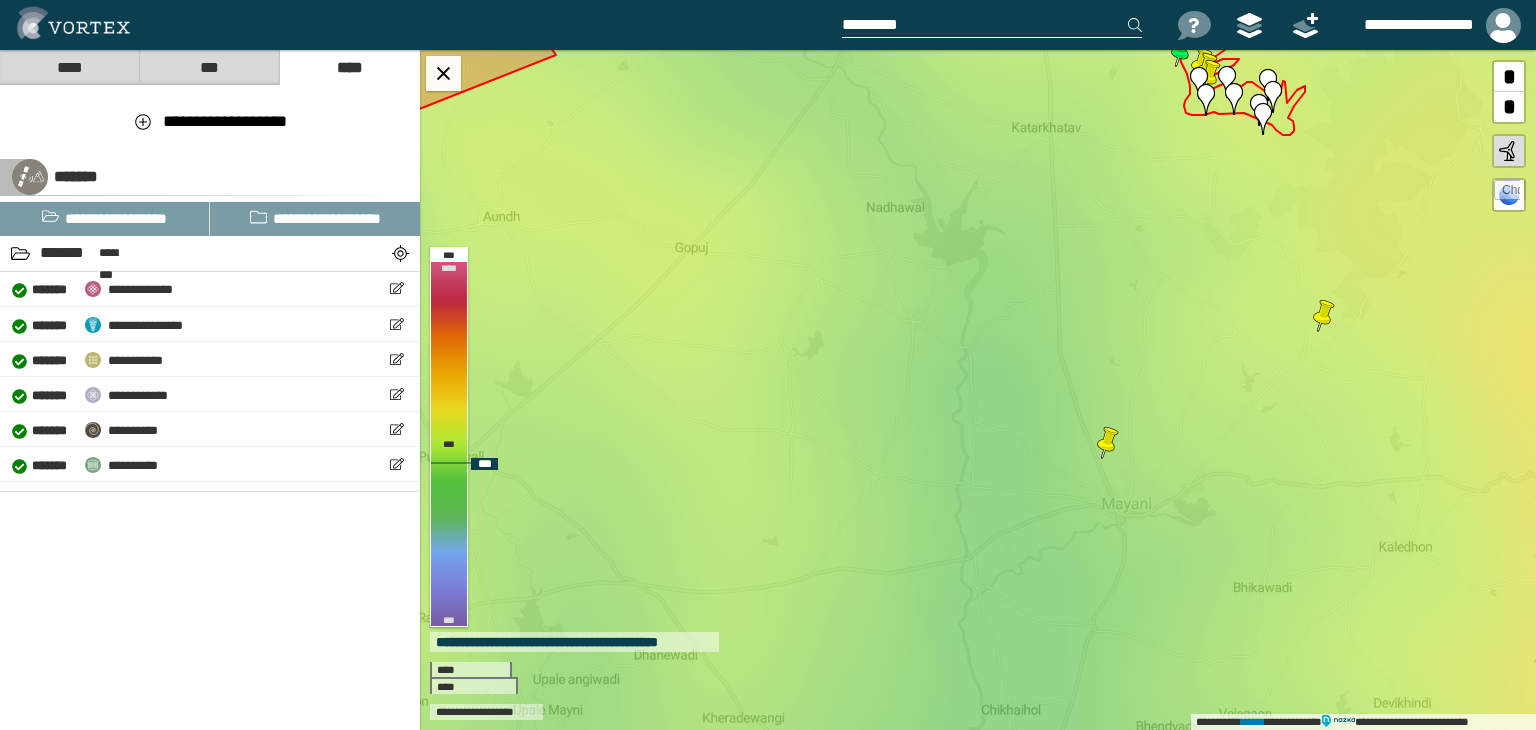 click at bounding box center [1108, 443] 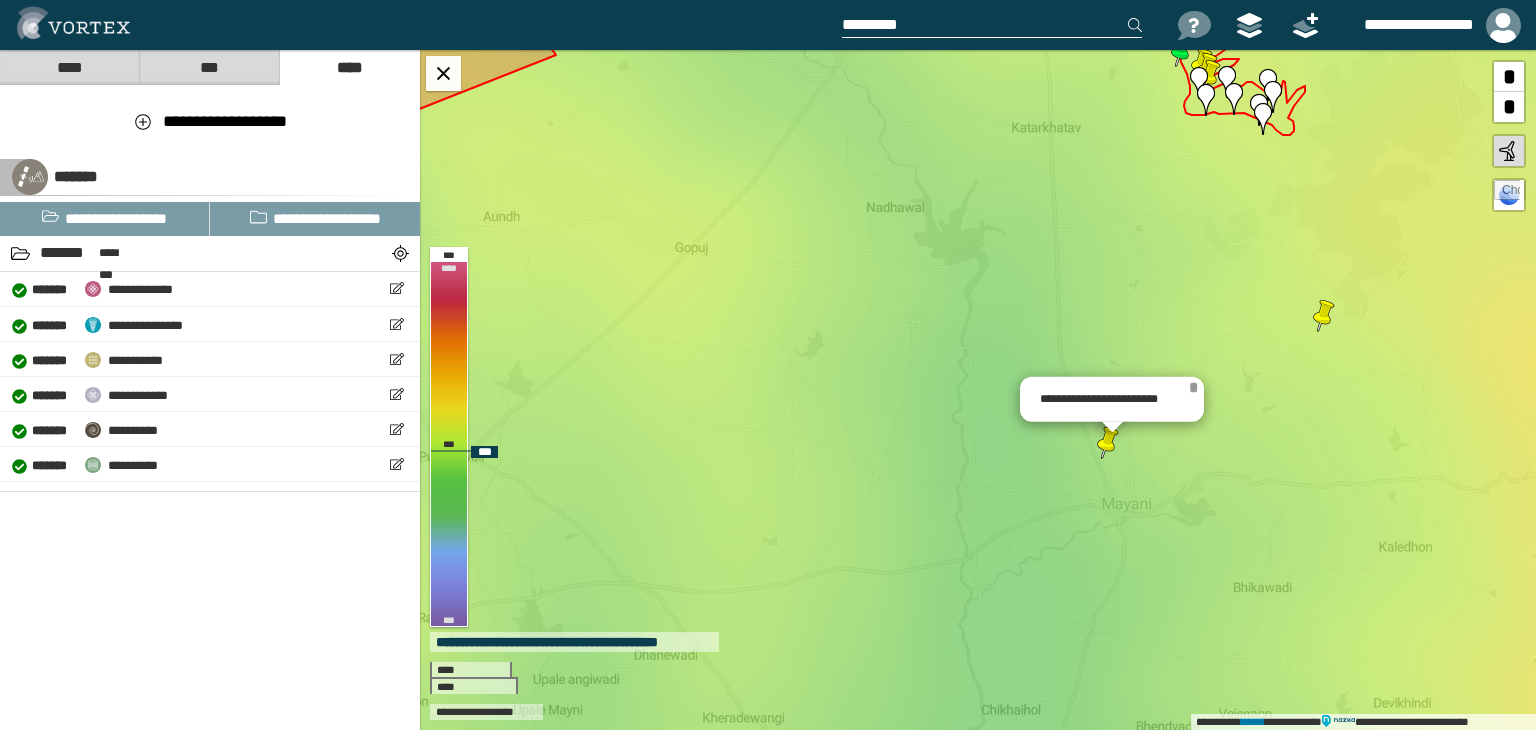 click on "*" at bounding box center (1193, 387) 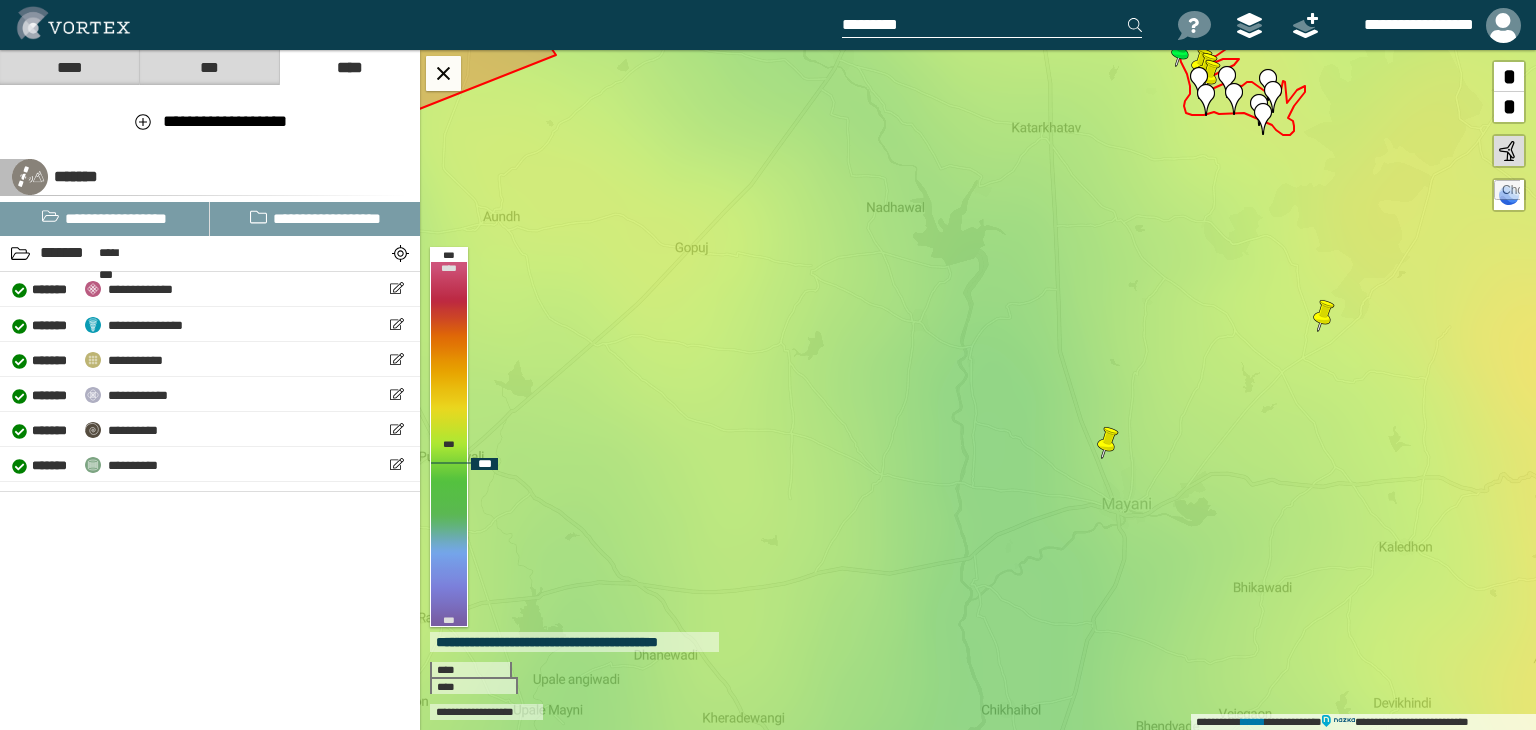 click at bounding box center (1108, 443) 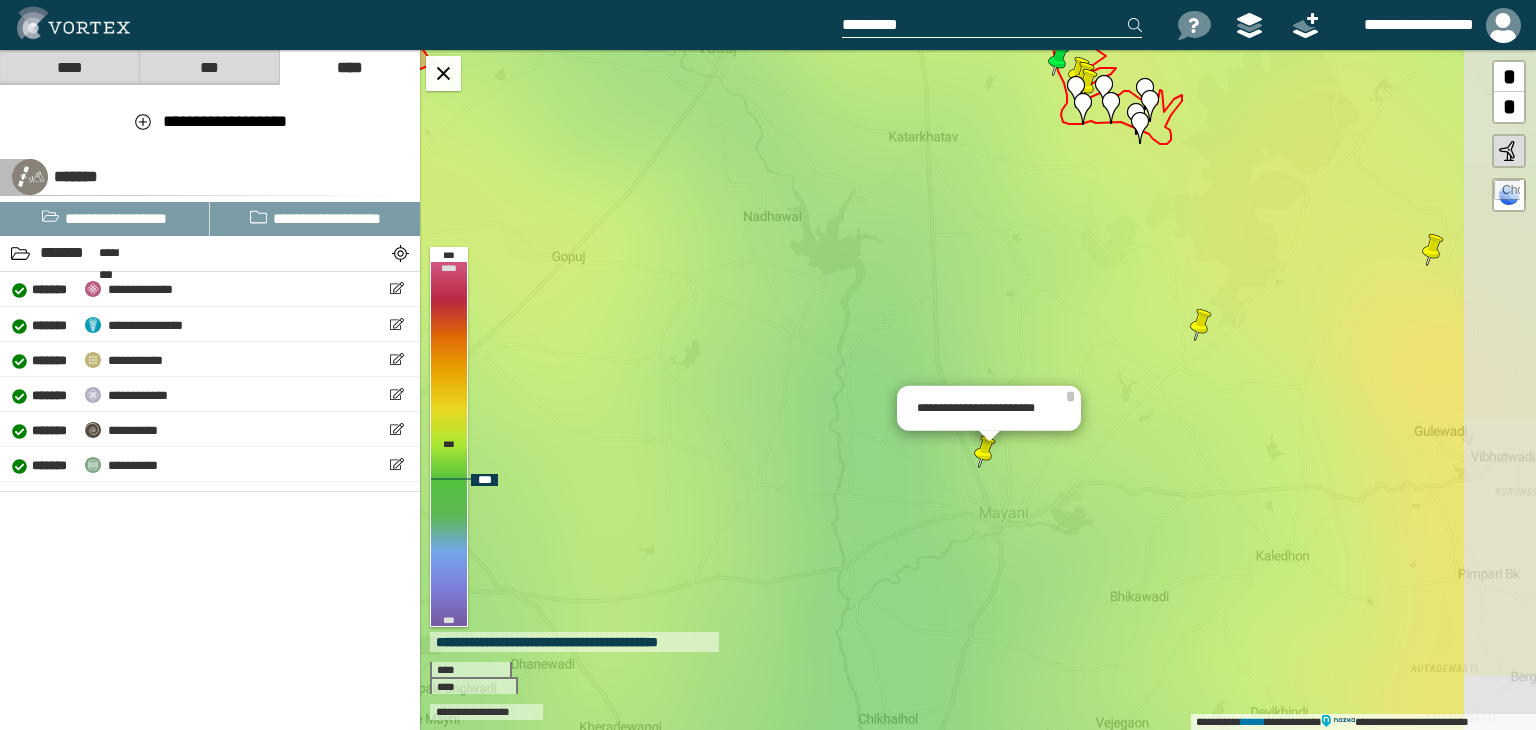 drag, startPoint x: 1036, startPoint y: 486, endPoint x: 903, endPoint y: 489, distance: 133.03383 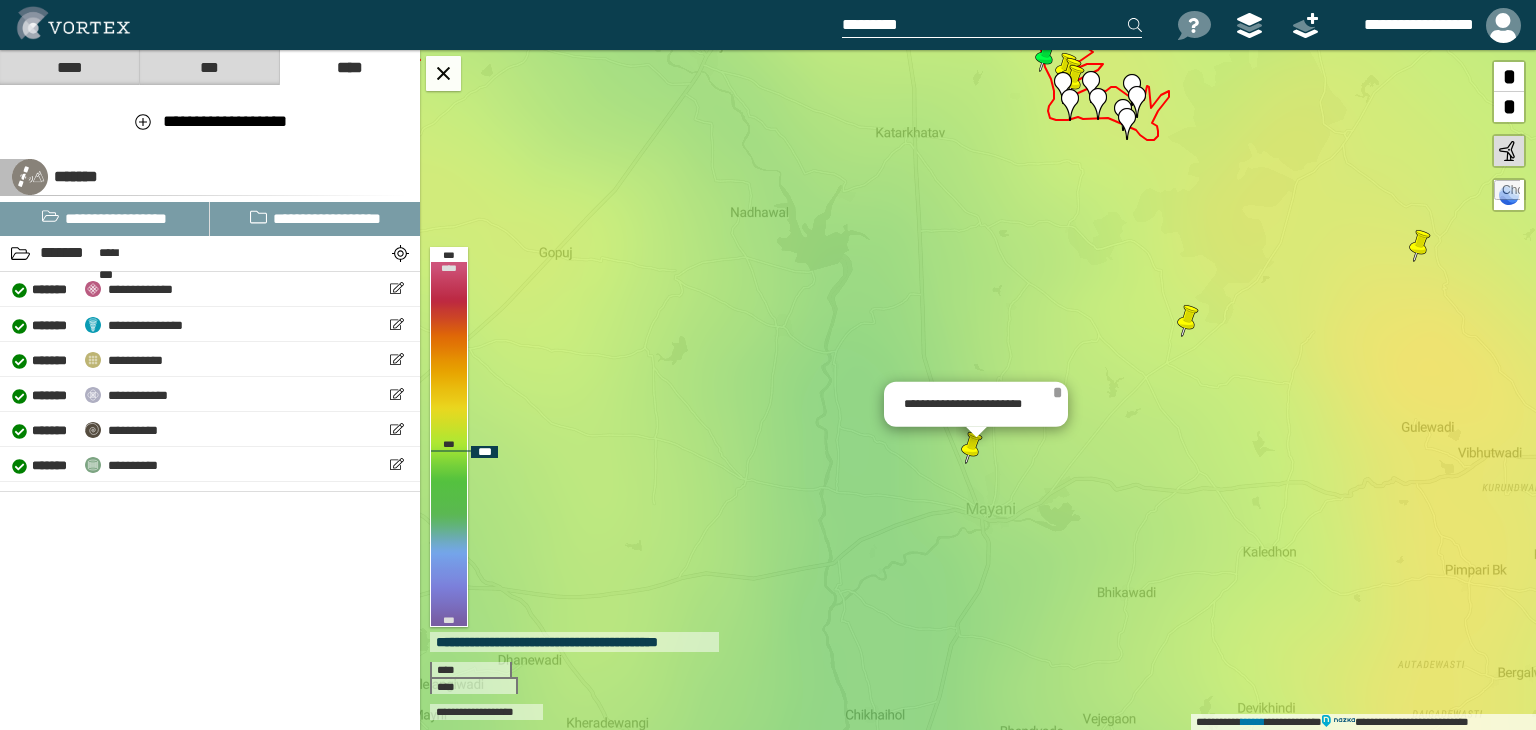 click on "*" at bounding box center [1057, 392] 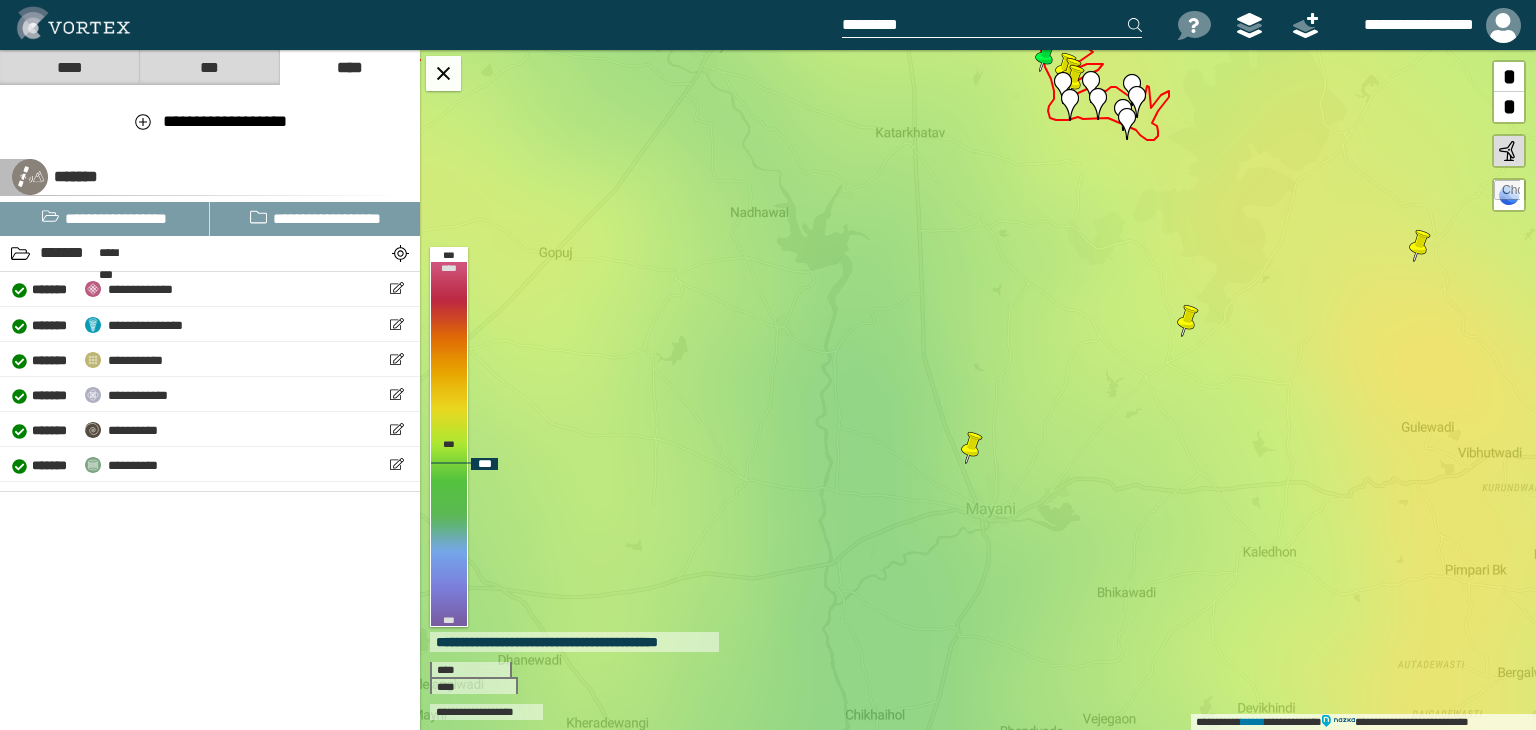 click at bounding box center [972, 448] 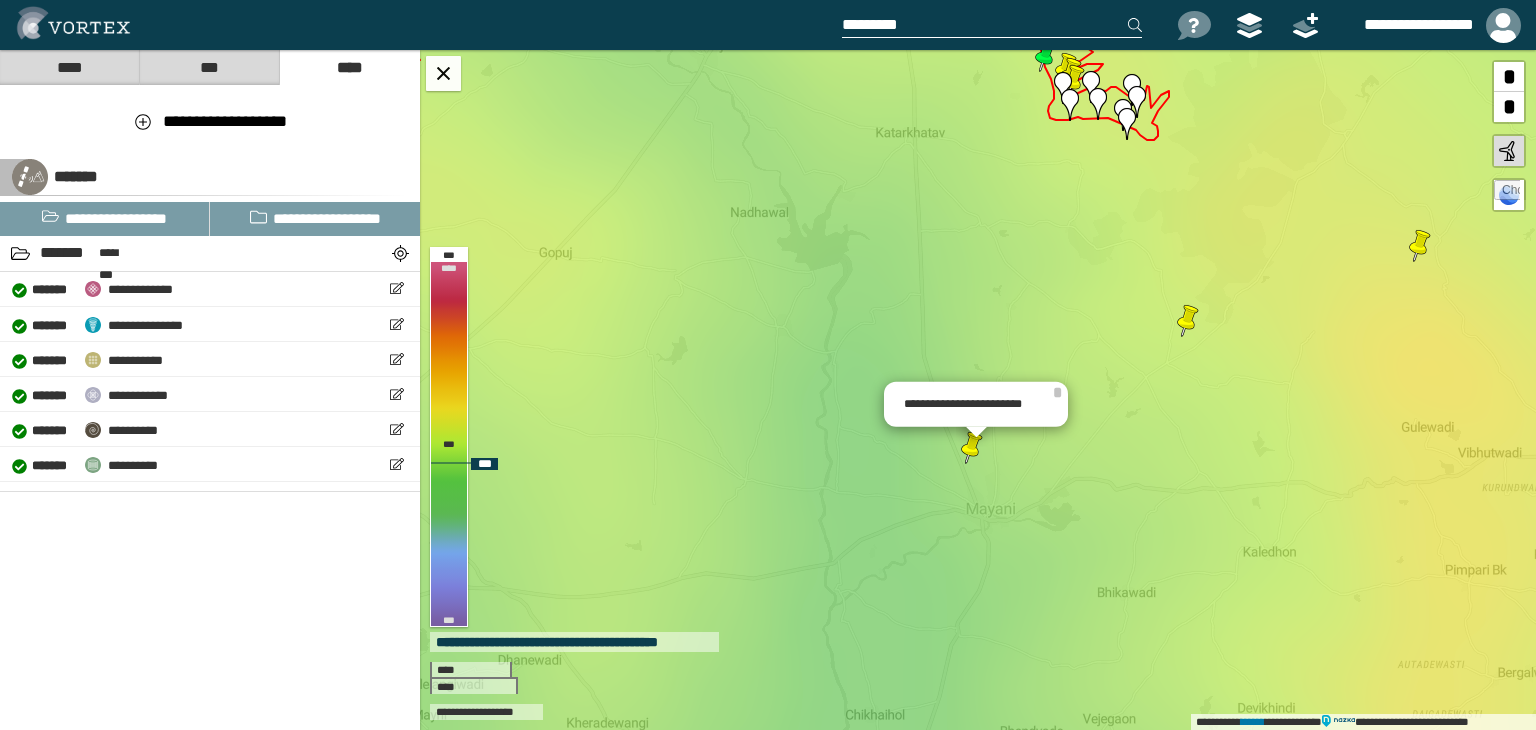 click at bounding box center (972, 448) 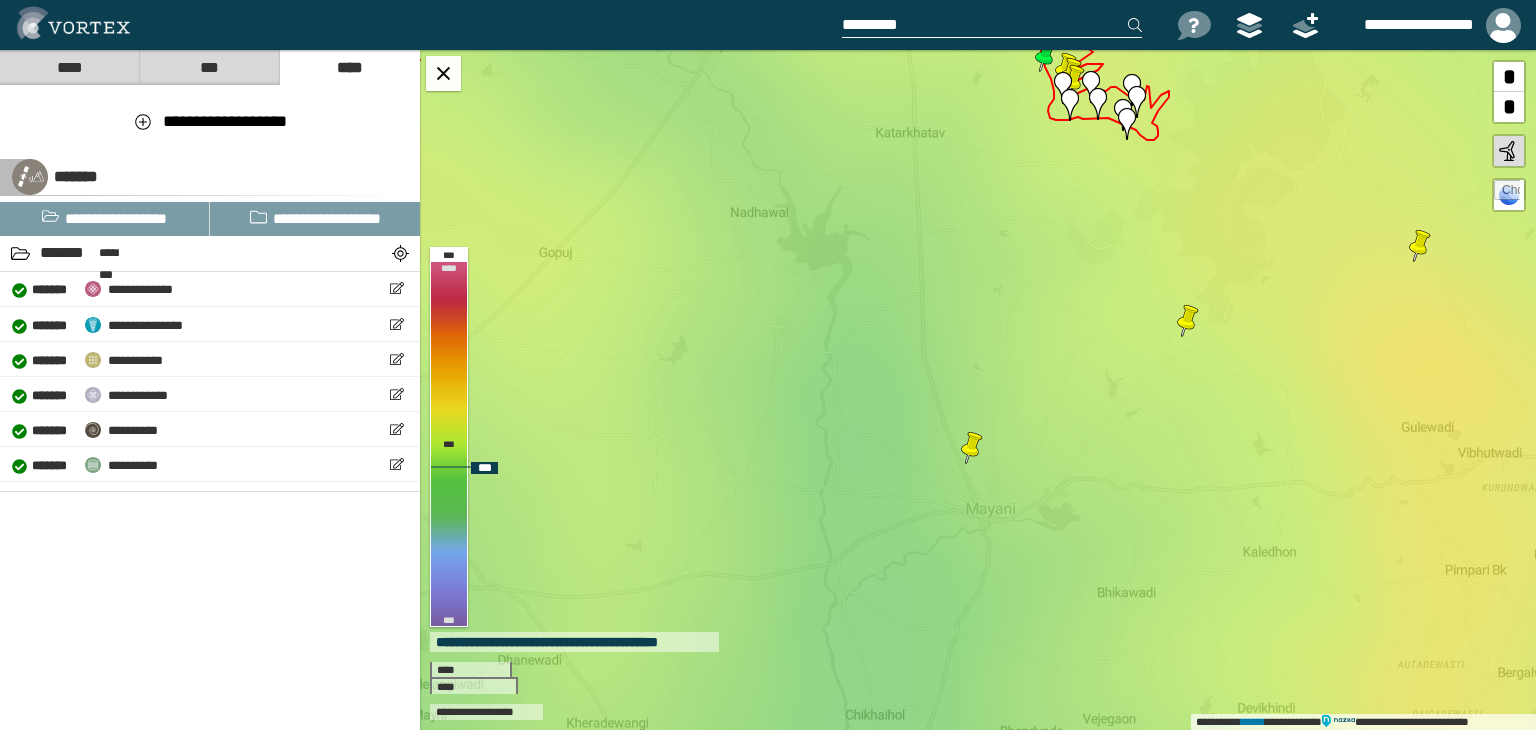 click at bounding box center [972, 448] 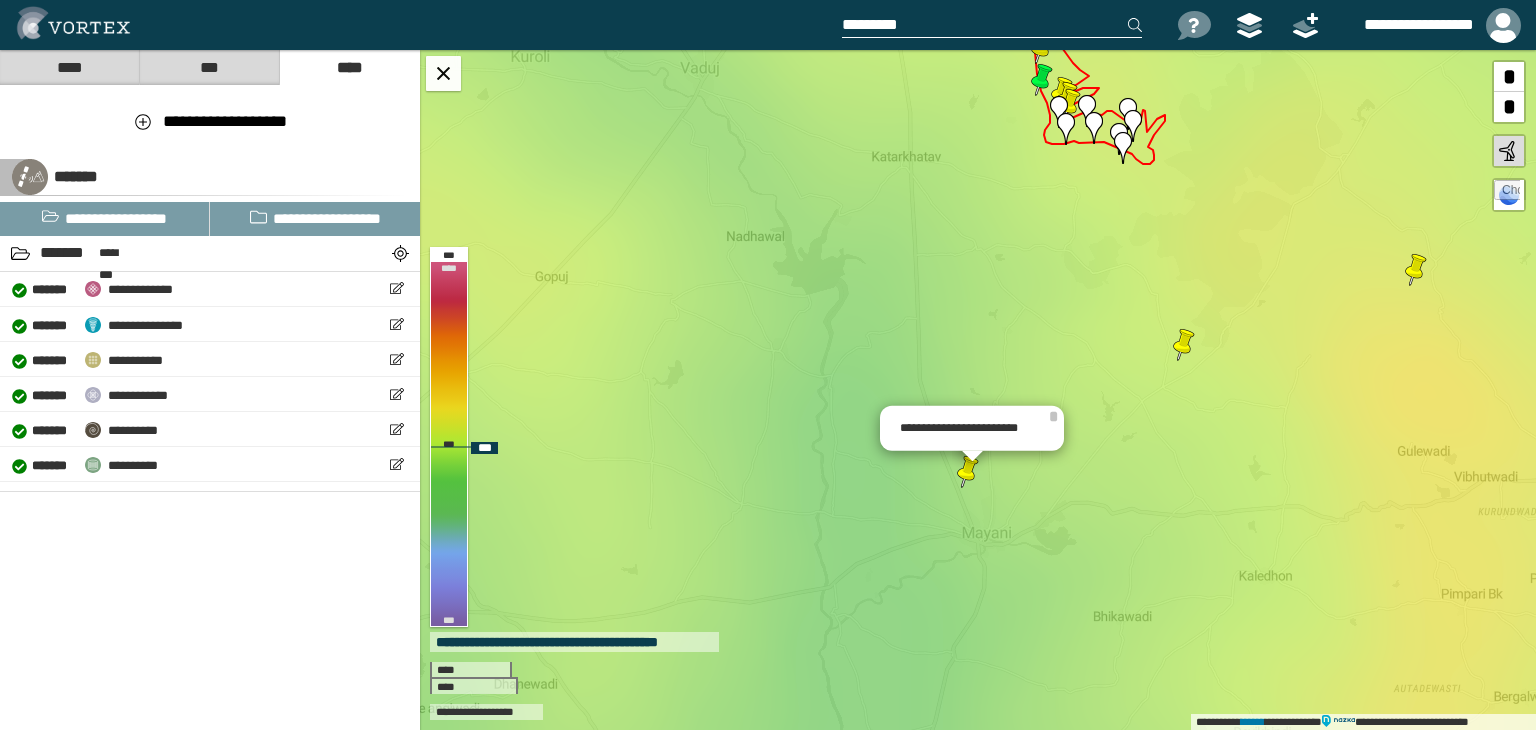 drag, startPoint x: 624, startPoint y: 279, endPoint x: 618, endPoint y: 293, distance: 15.231546 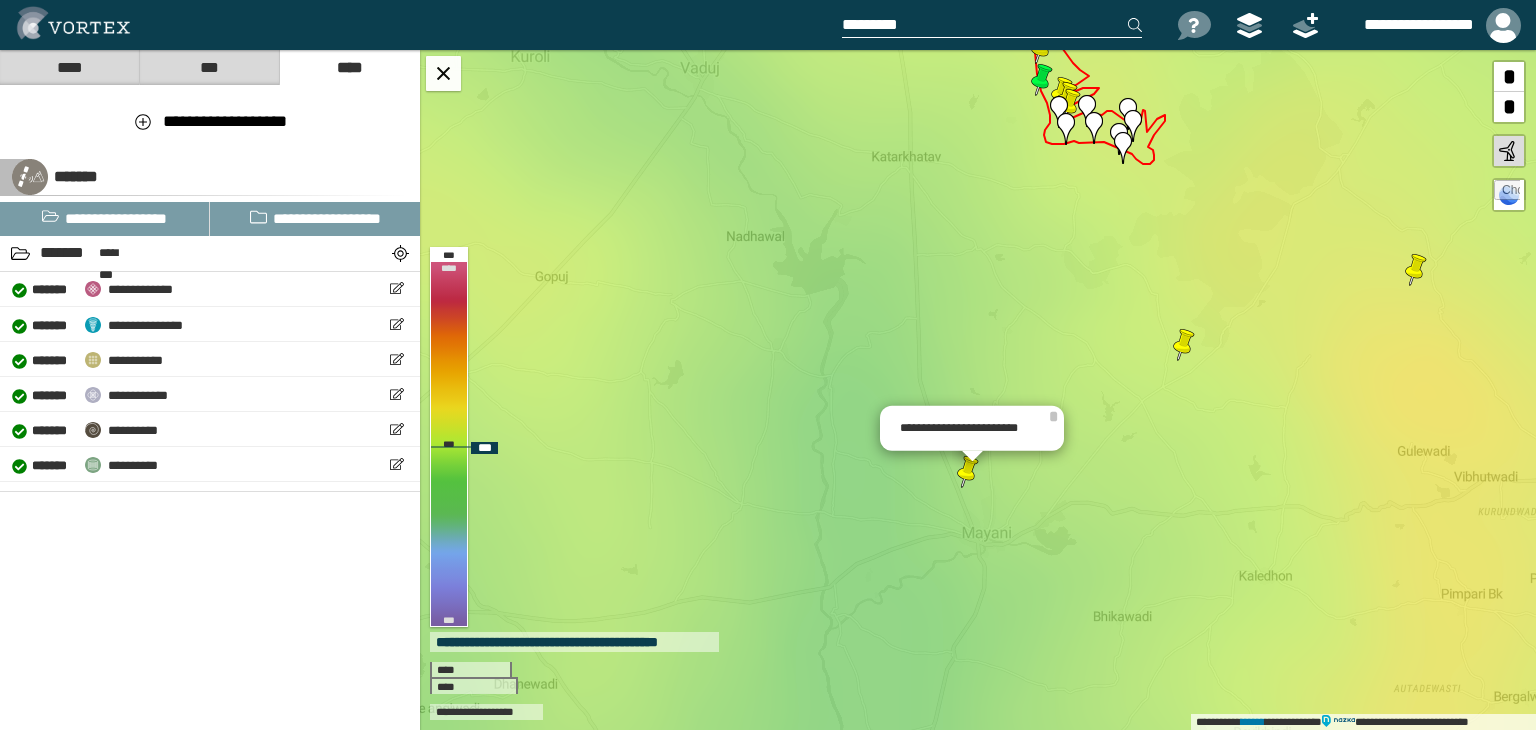 click on "**********" at bounding box center [978, 390] 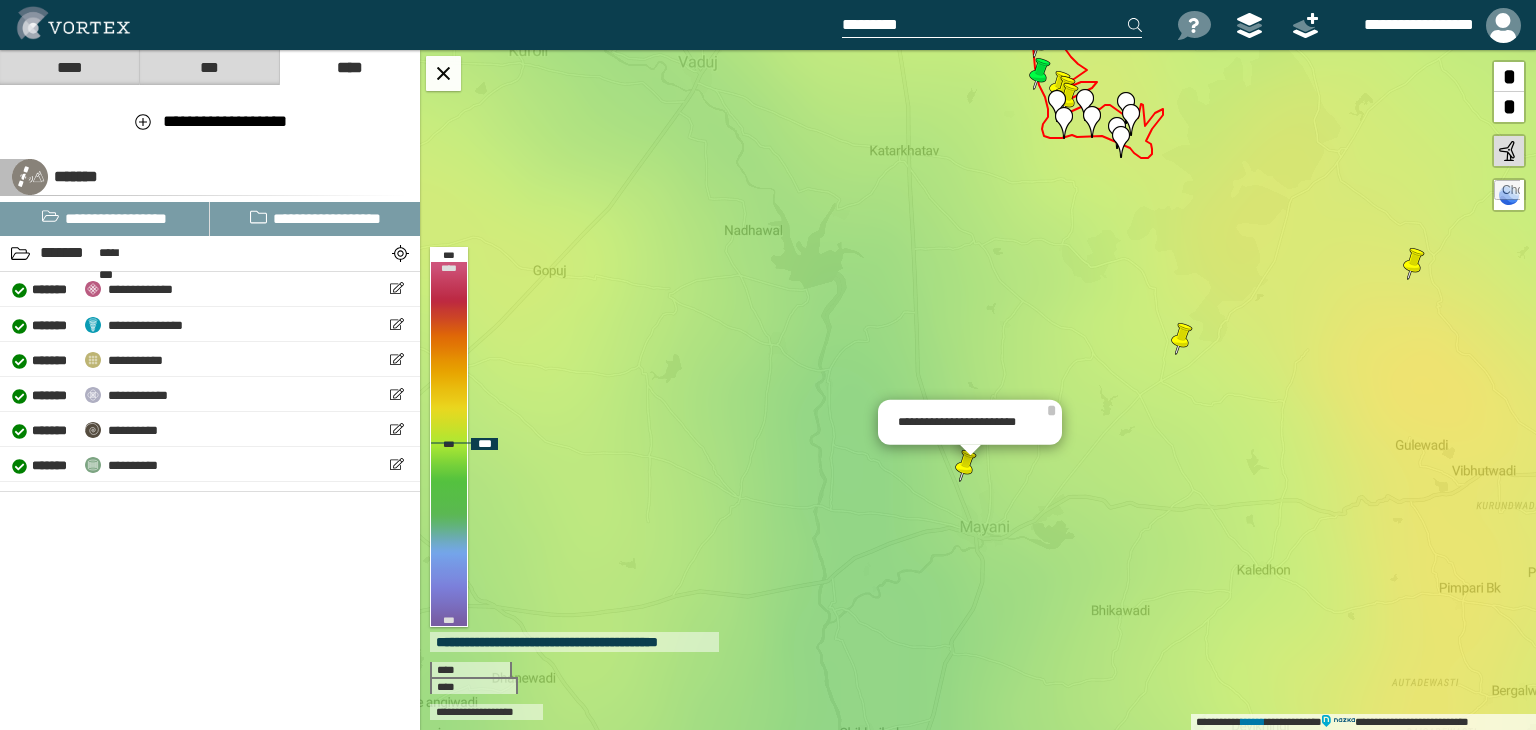 click at bounding box center [1507, 193] 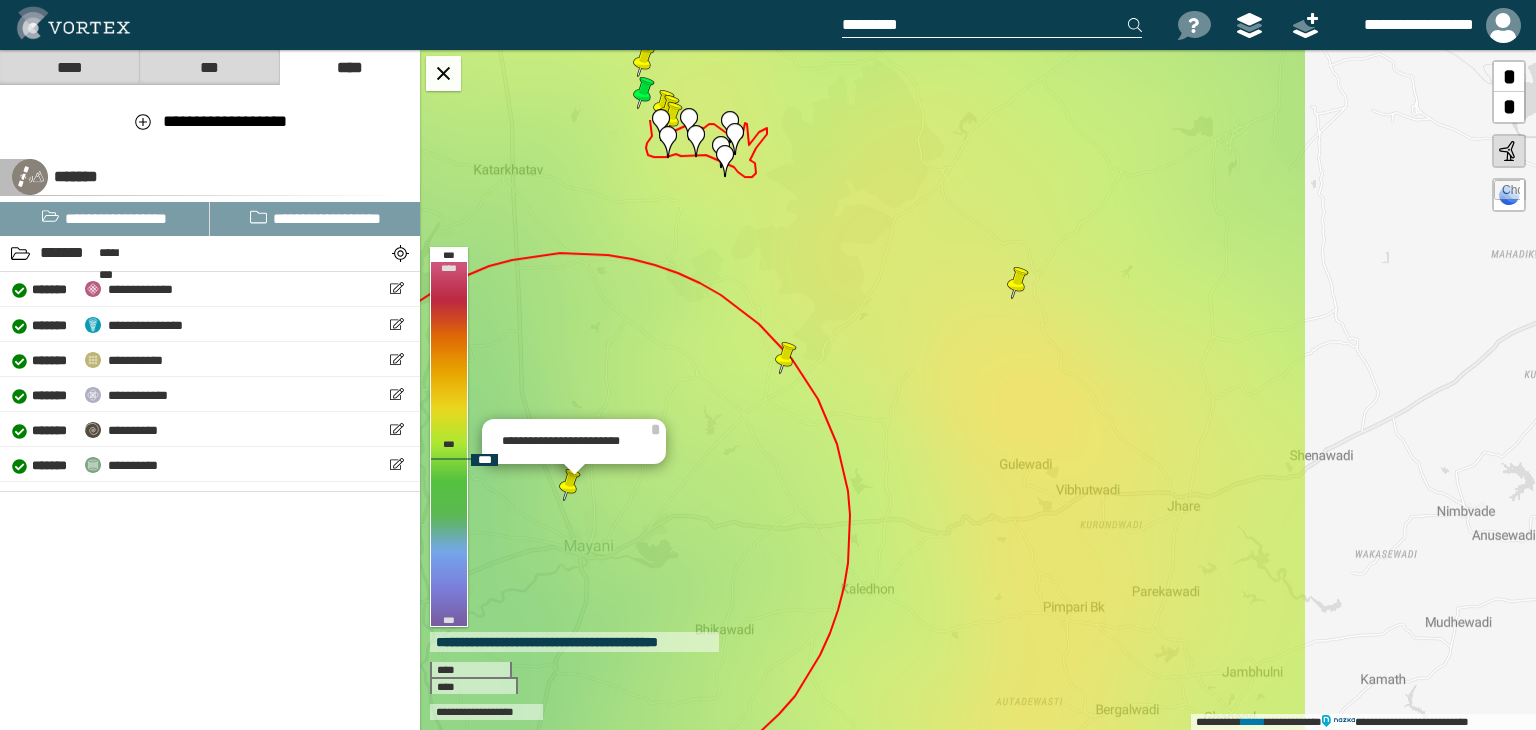 drag, startPoint x: 839, startPoint y: 441, endPoint x: 623, endPoint y: 497, distance: 223.1412 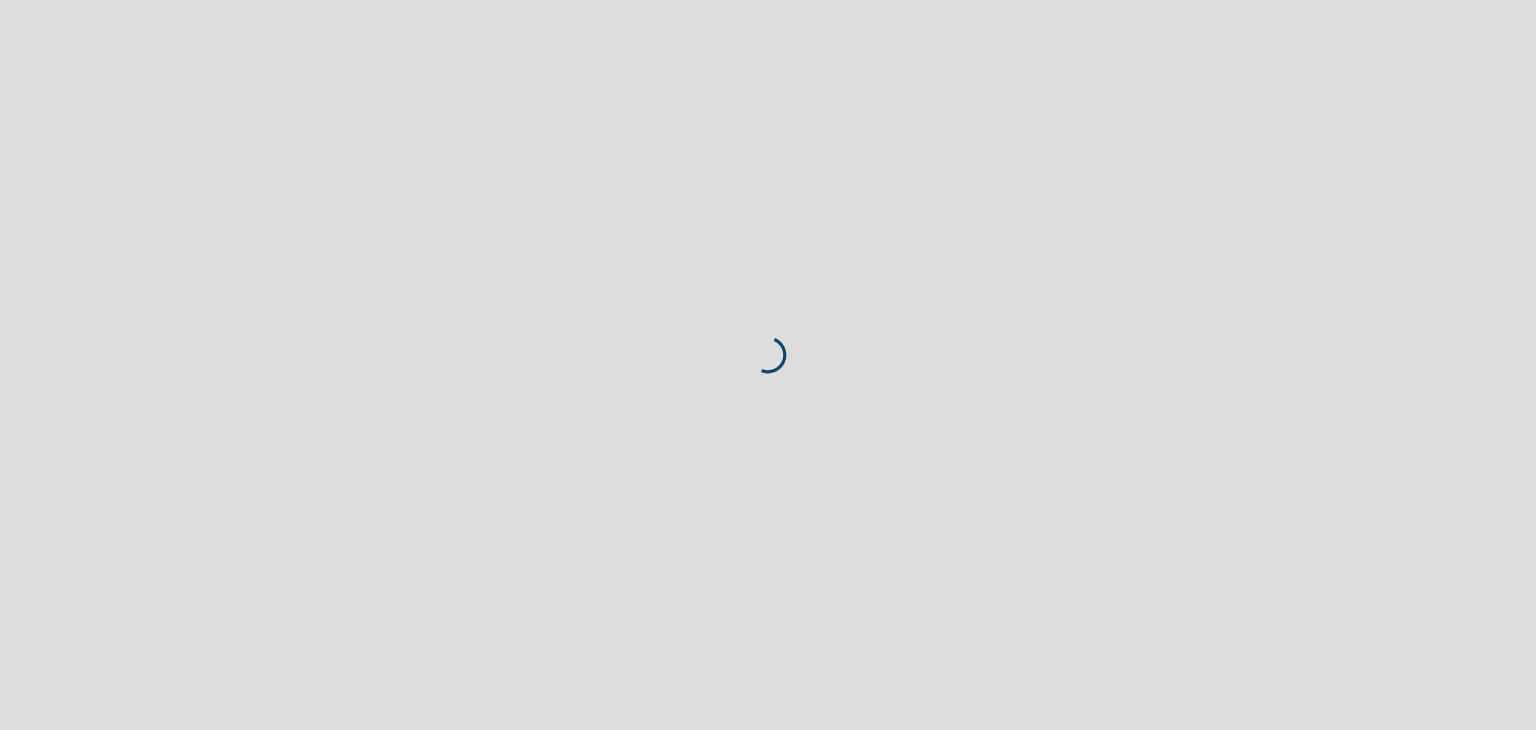 scroll, scrollTop: 0, scrollLeft: 0, axis: both 